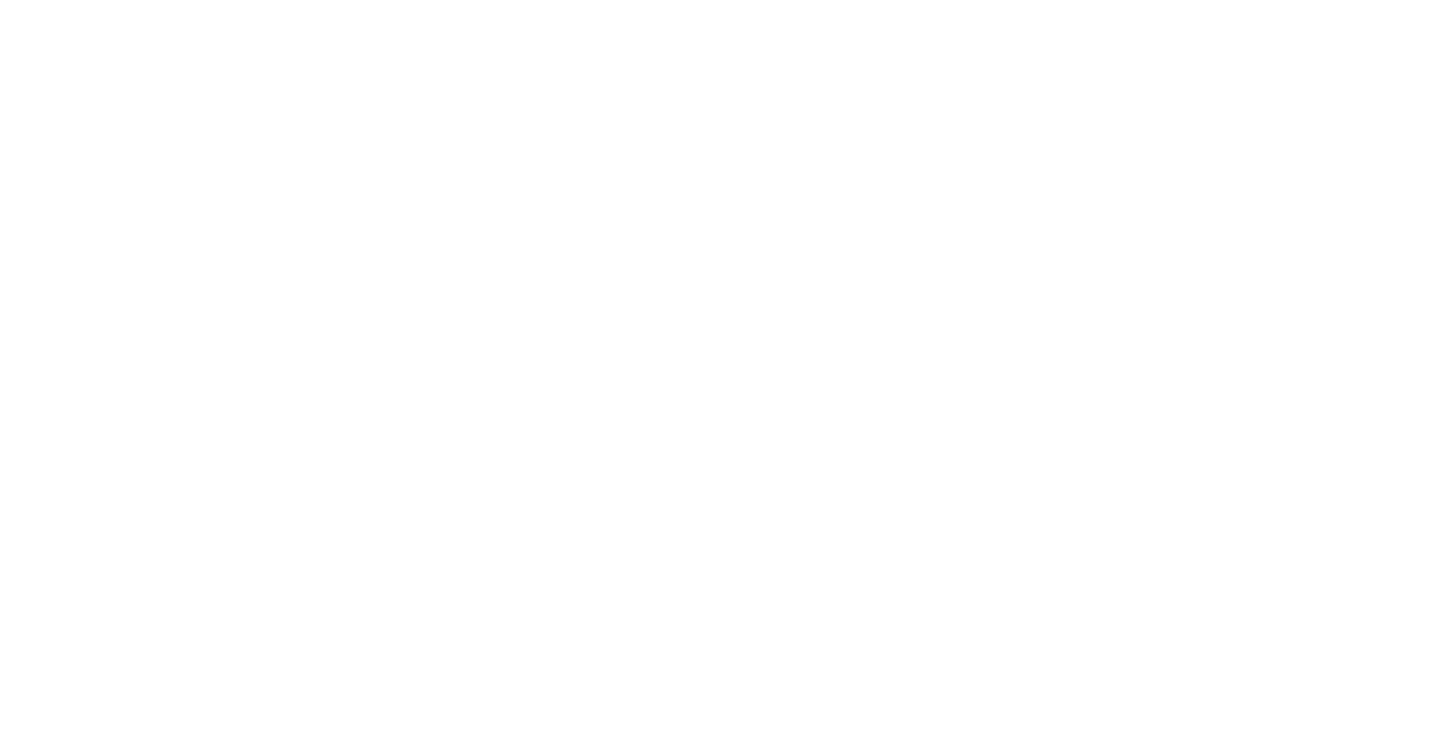 scroll, scrollTop: 0, scrollLeft: 0, axis: both 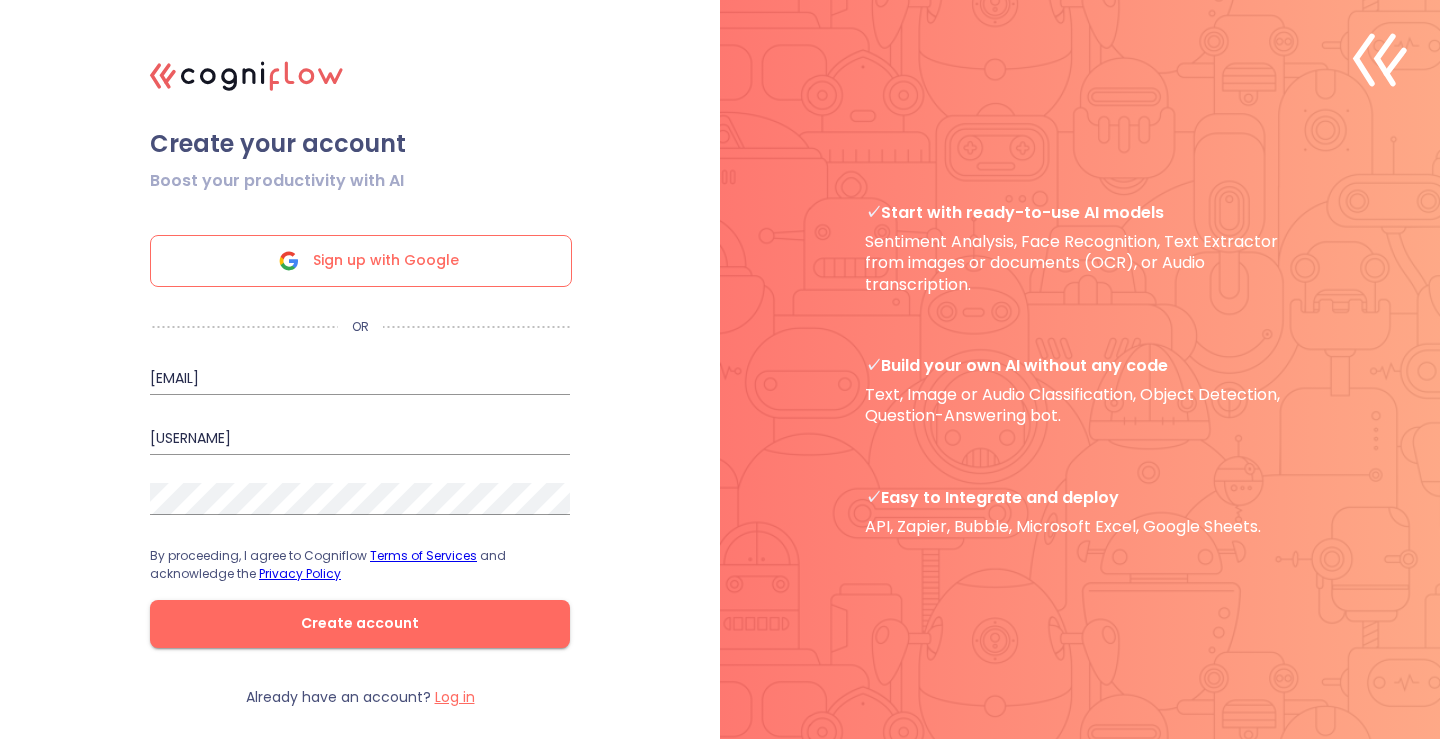 click on "Sign up with Google" at bounding box center (386, 261) 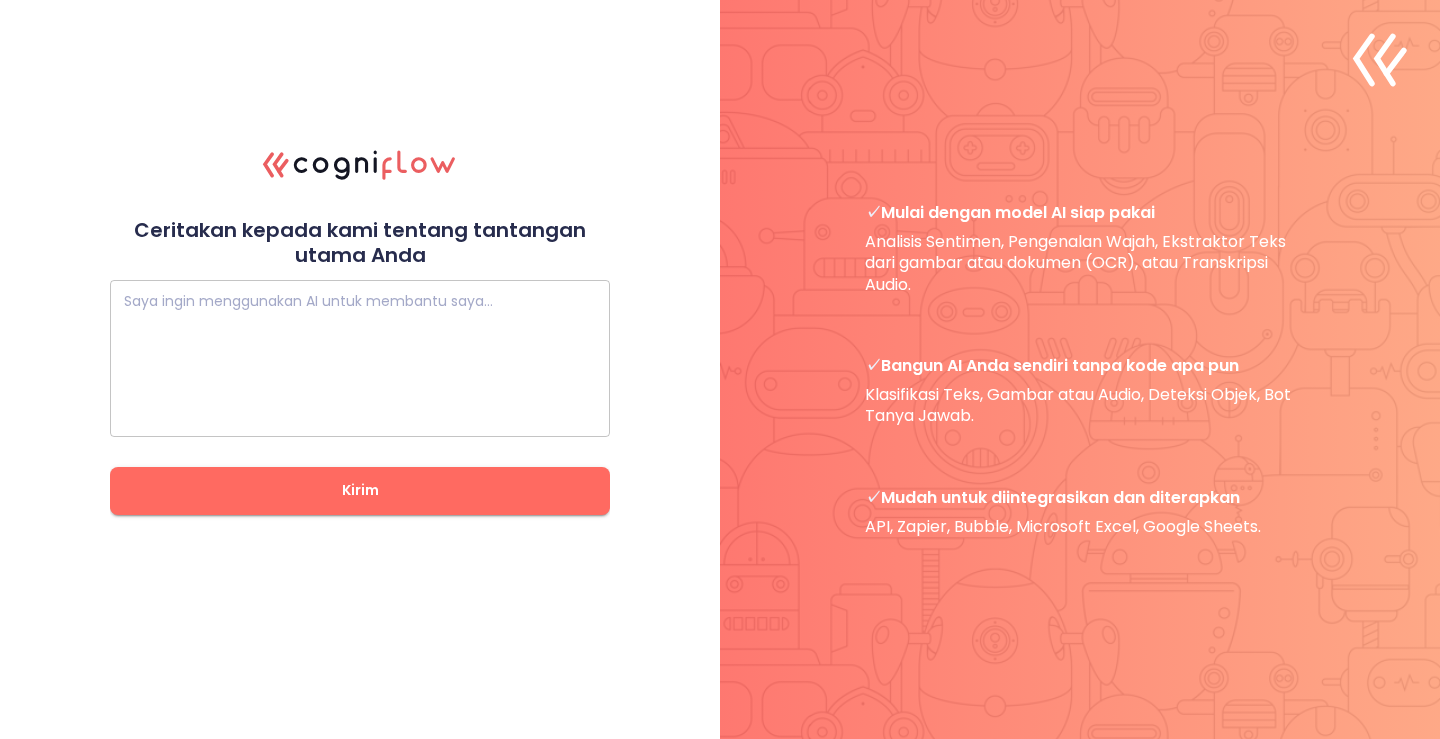 click at bounding box center (360, 358) 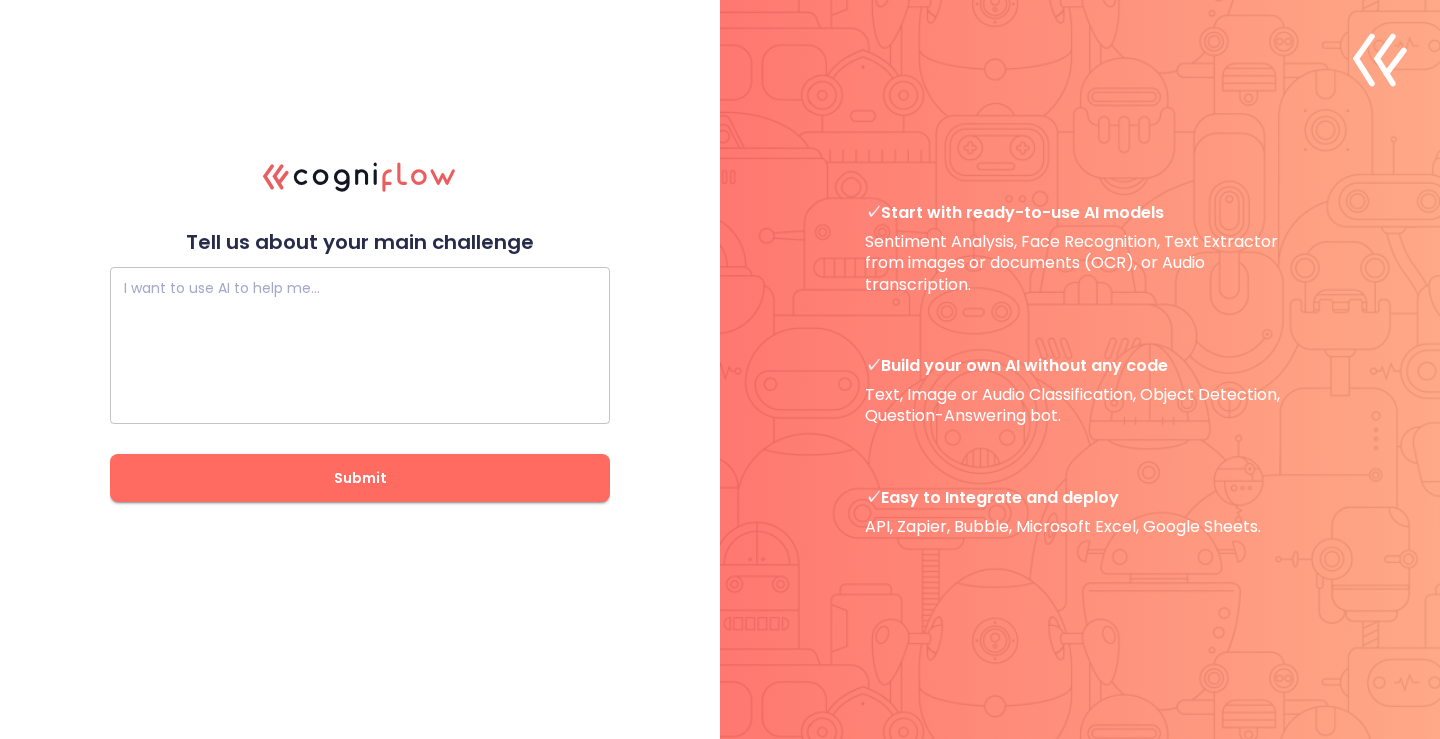scroll, scrollTop: 0, scrollLeft: 0, axis: both 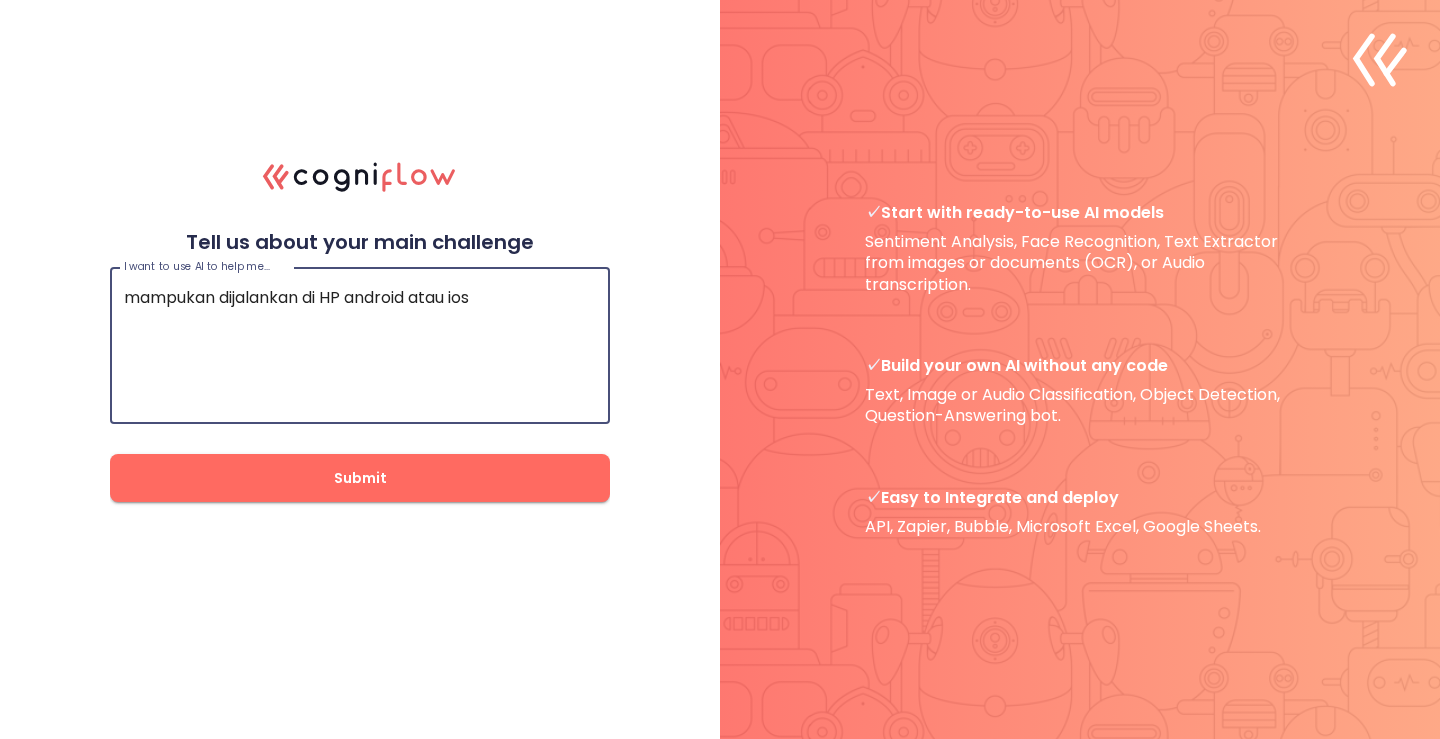type on "mampukan dijalankan di HP android atau ios" 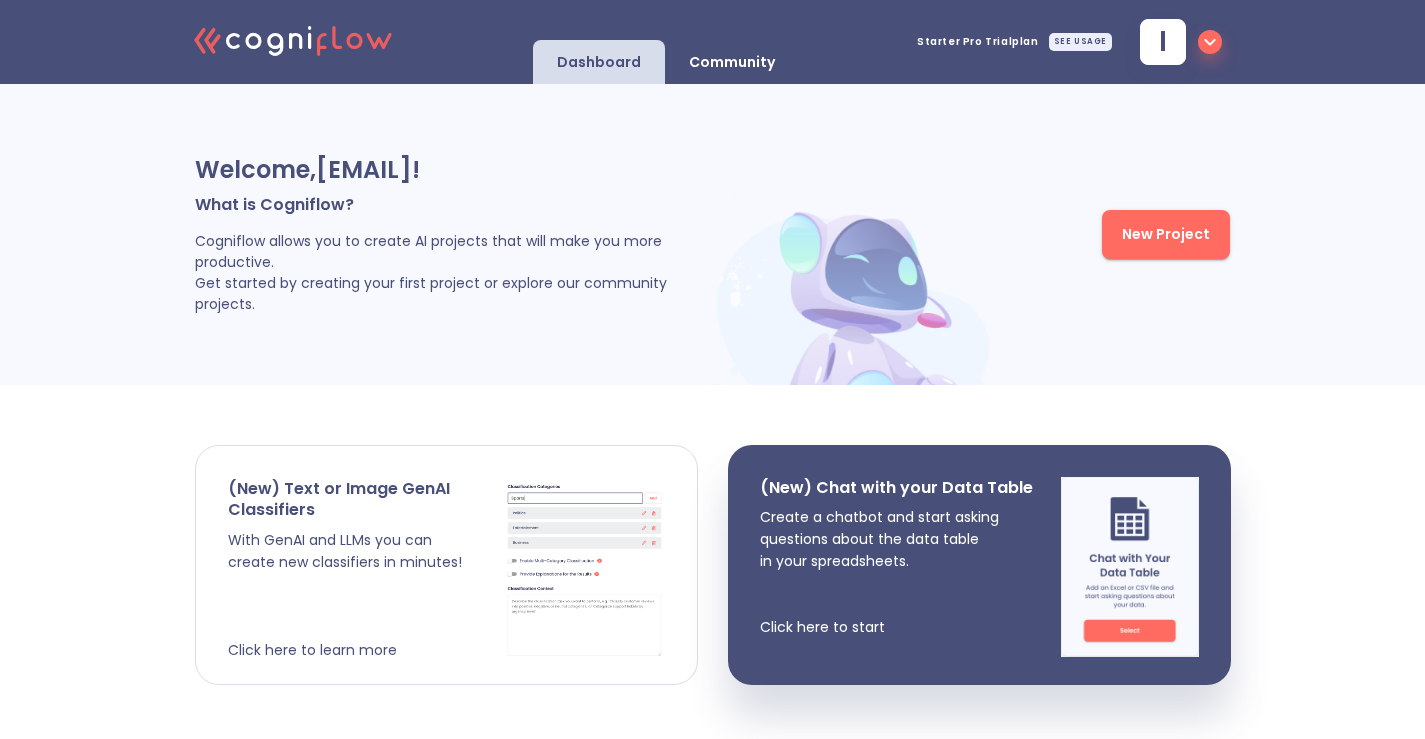 click on "(New) Text or Image GenAI Classifiers" at bounding box center (366, 499) 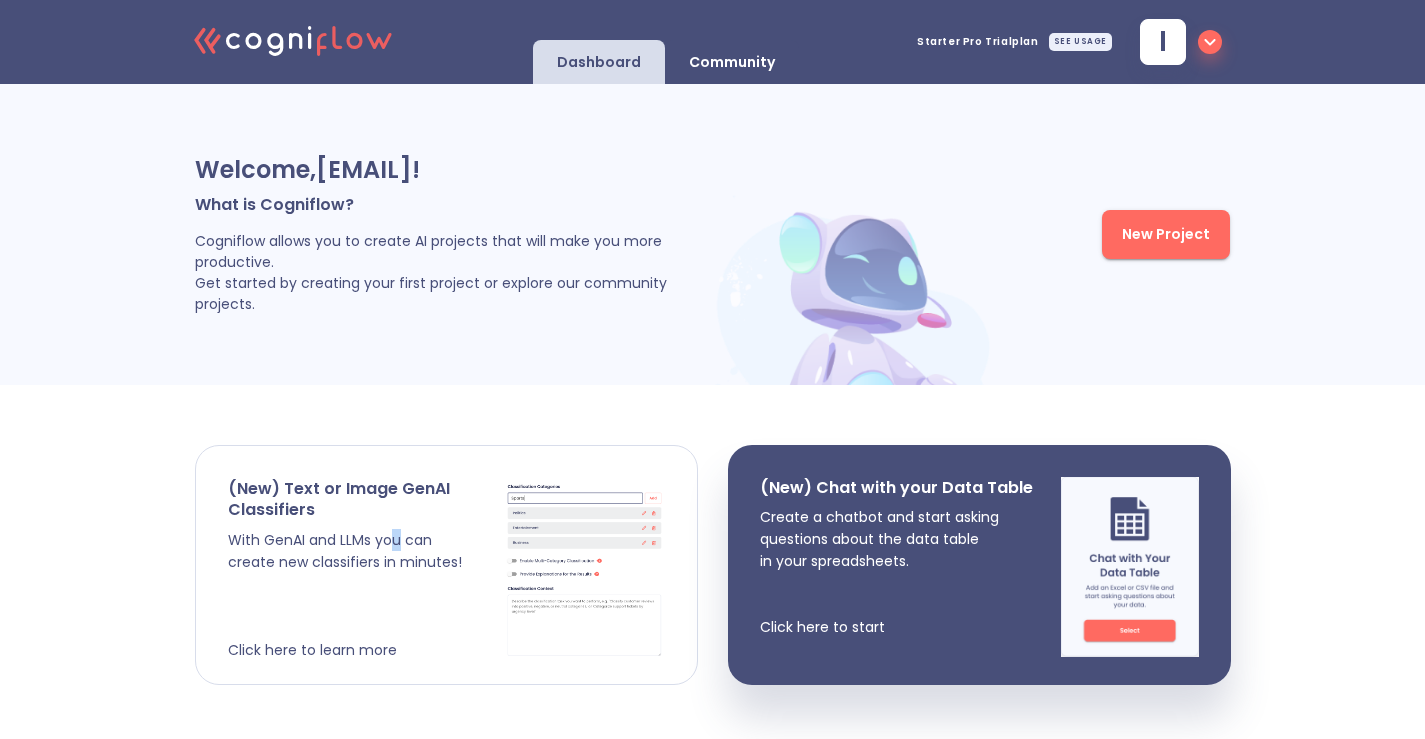 click on "(New) Text or Image GenAI Classifiers With GenAI and LLMs you can
create new classifiers in minutes!
Click here to learn more" at bounding box center (366, 569) 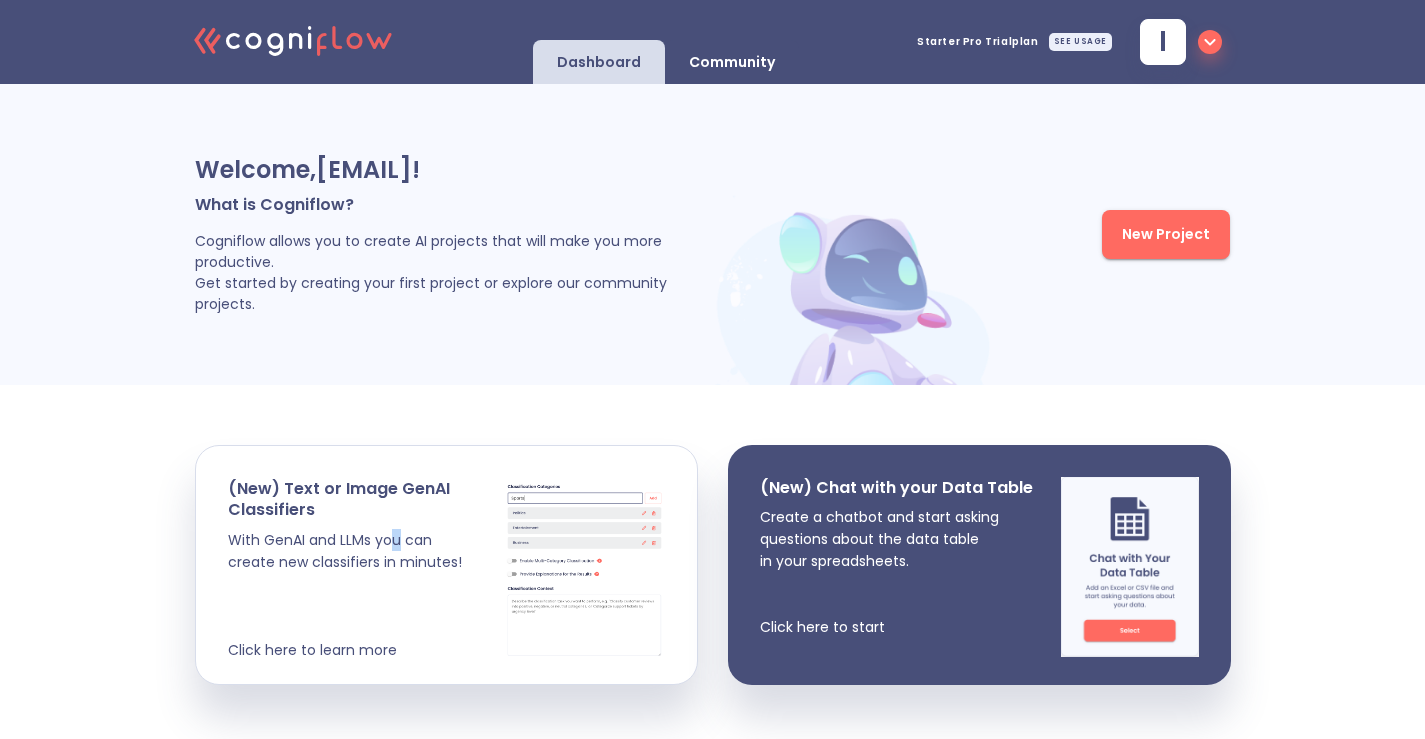 scroll, scrollTop: 400, scrollLeft: 0, axis: vertical 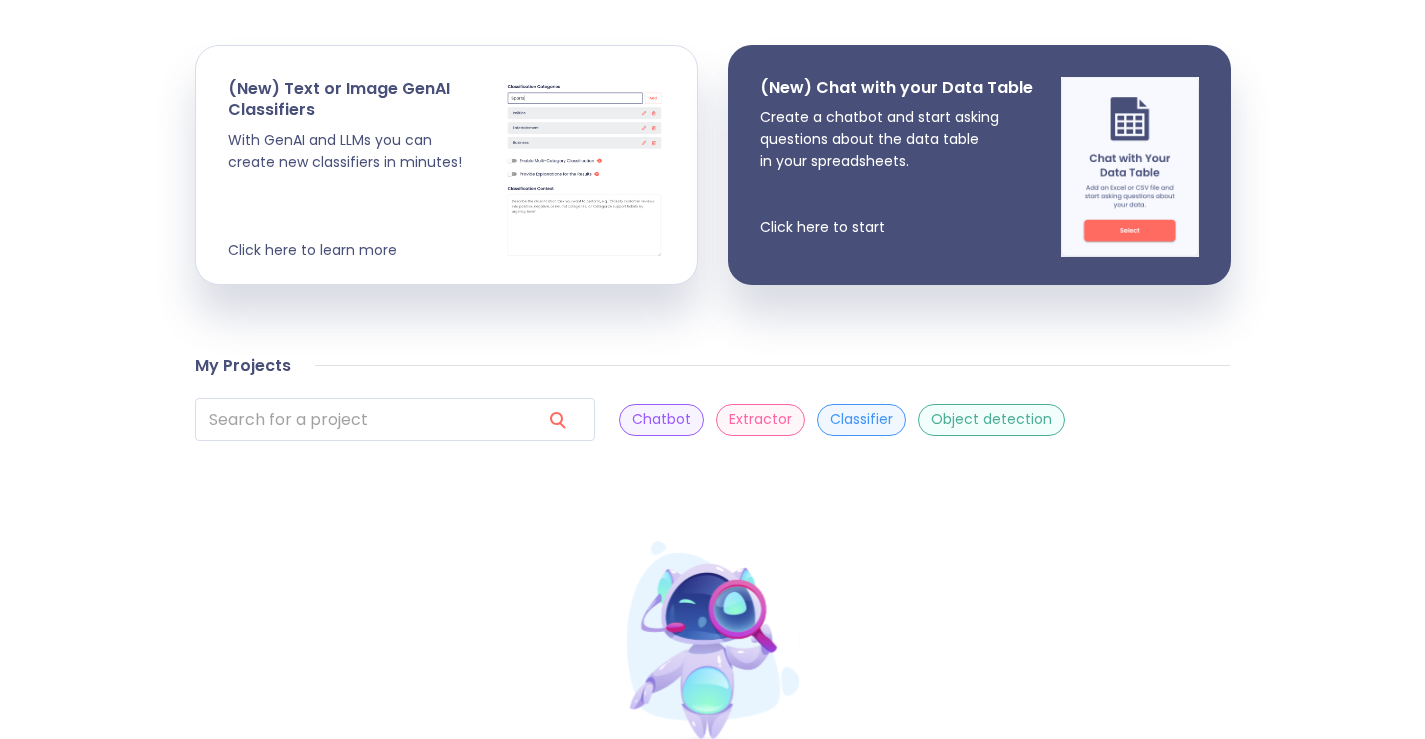 click on "Object detection" at bounding box center (991, 419) 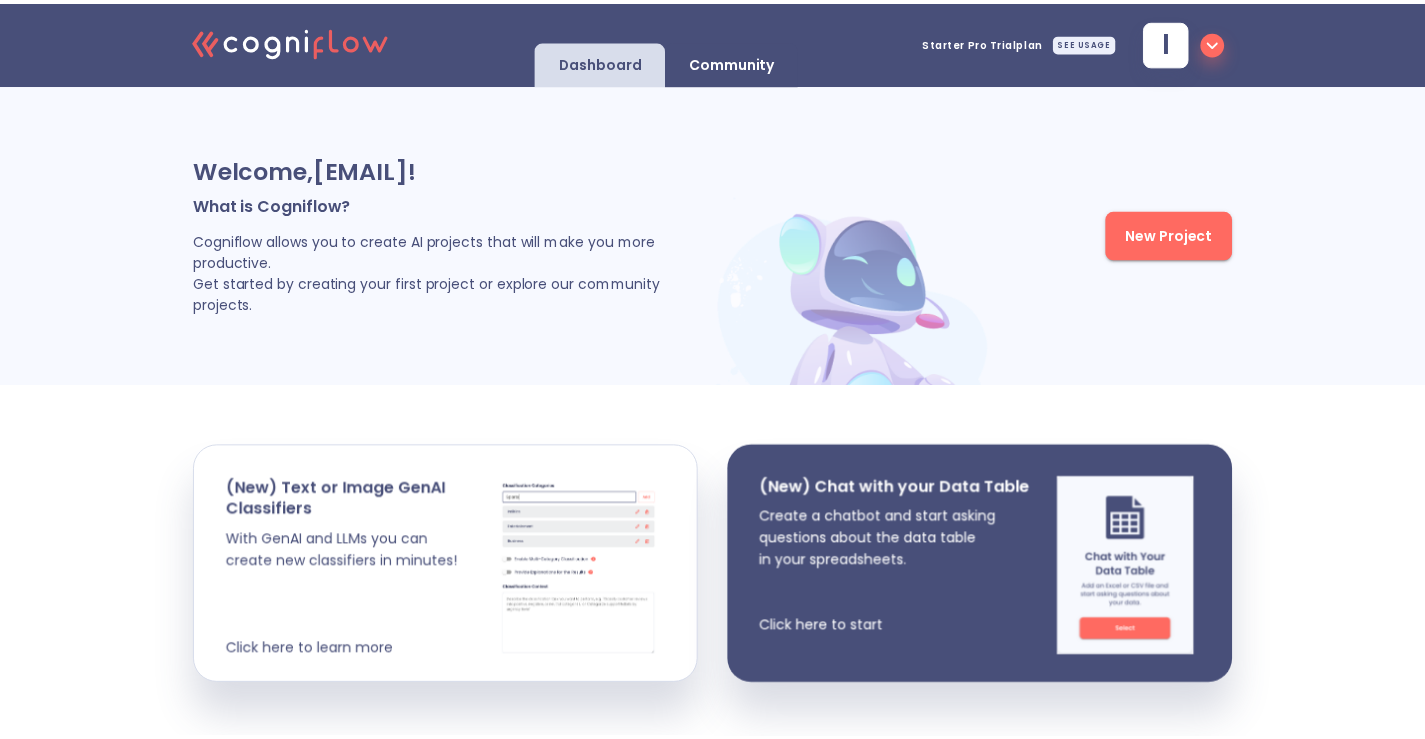 scroll, scrollTop: 400, scrollLeft: 0, axis: vertical 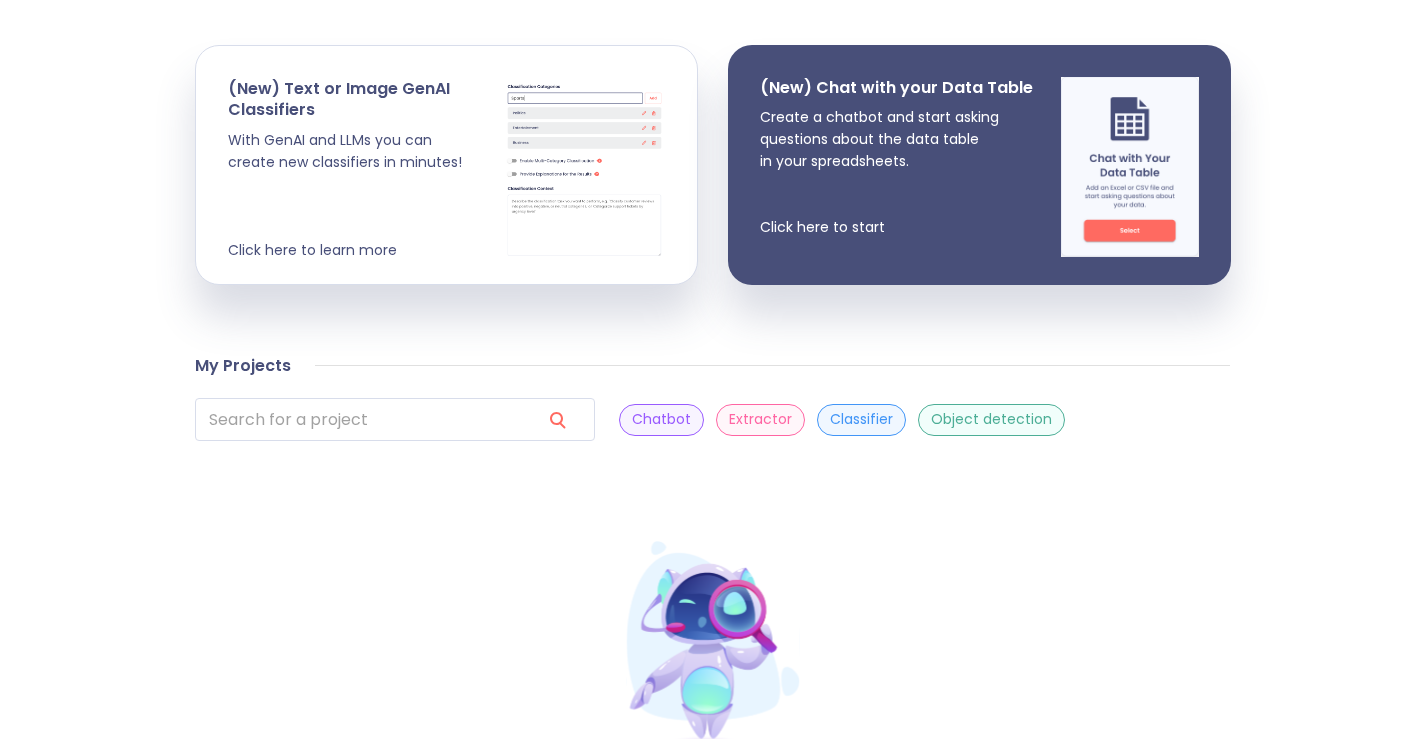 click on "Object detection" at bounding box center [991, 420] 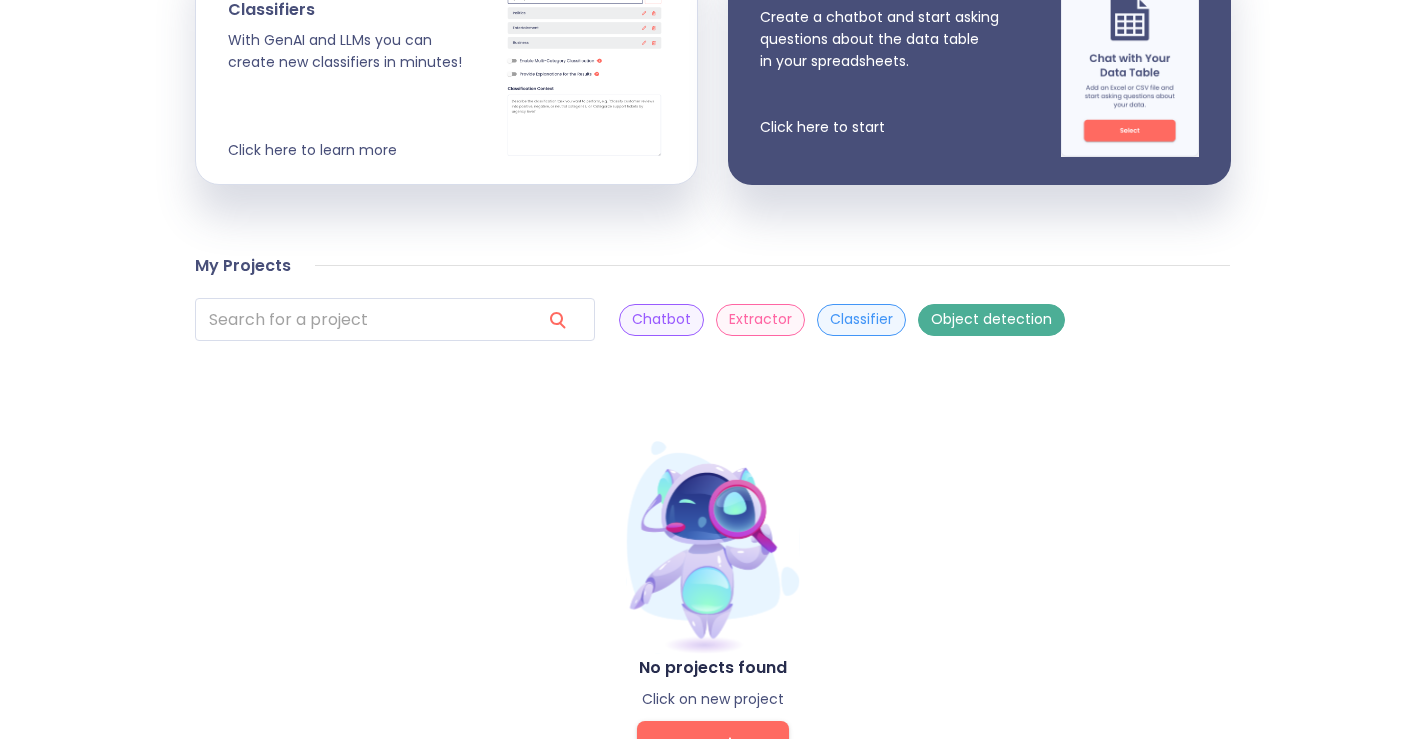 scroll, scrollTop: 580, scrollLeft: 0, axis: vertical 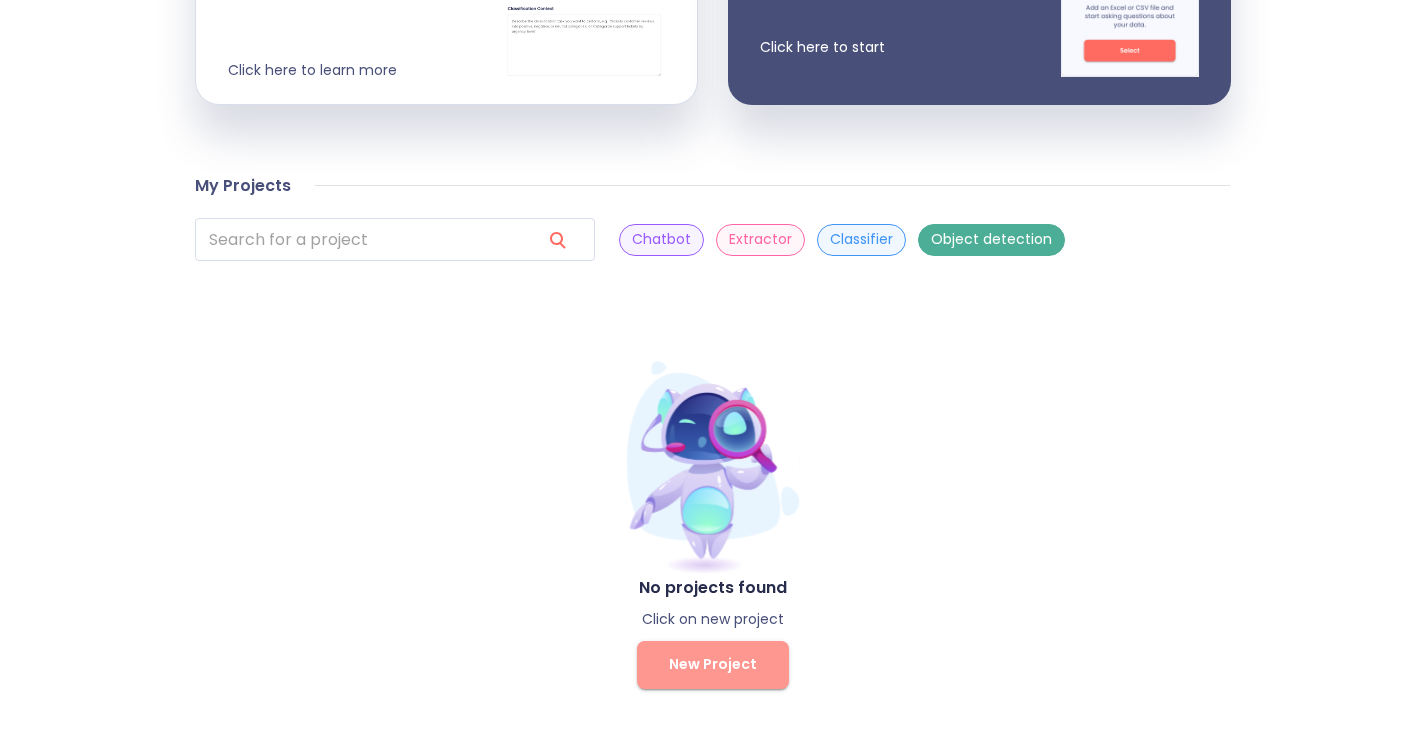 click on "New Project" at bounding box center [713, 664] 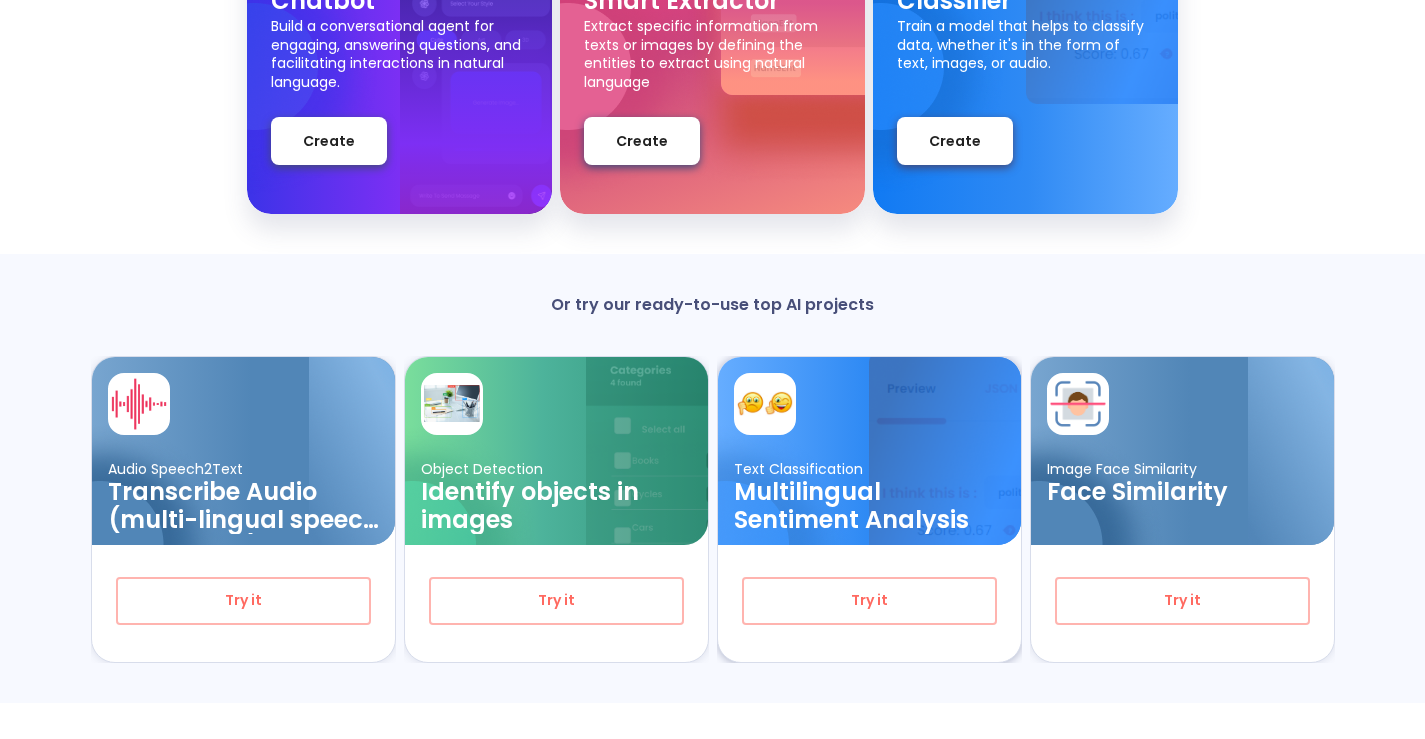 scroll, scrollTop: 0, scrollLeft: 0, axis: both 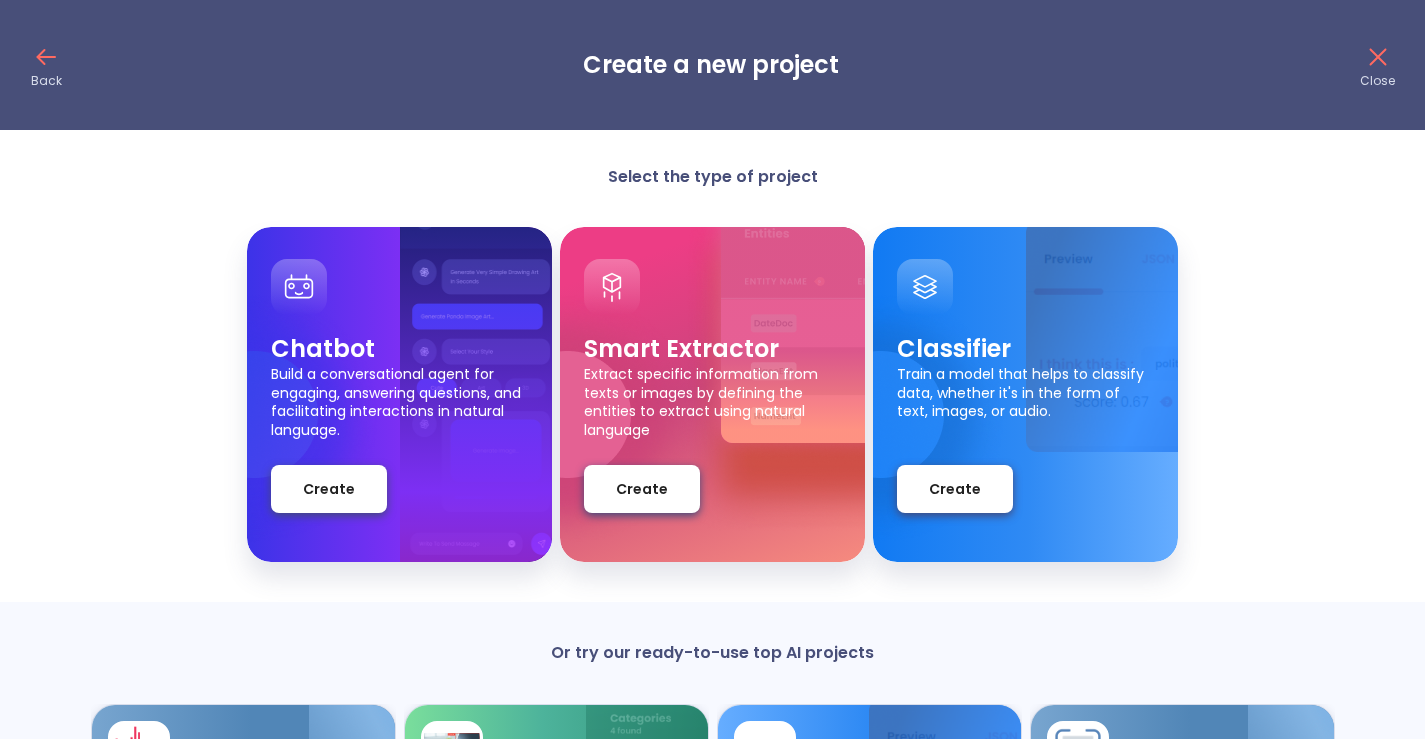 click 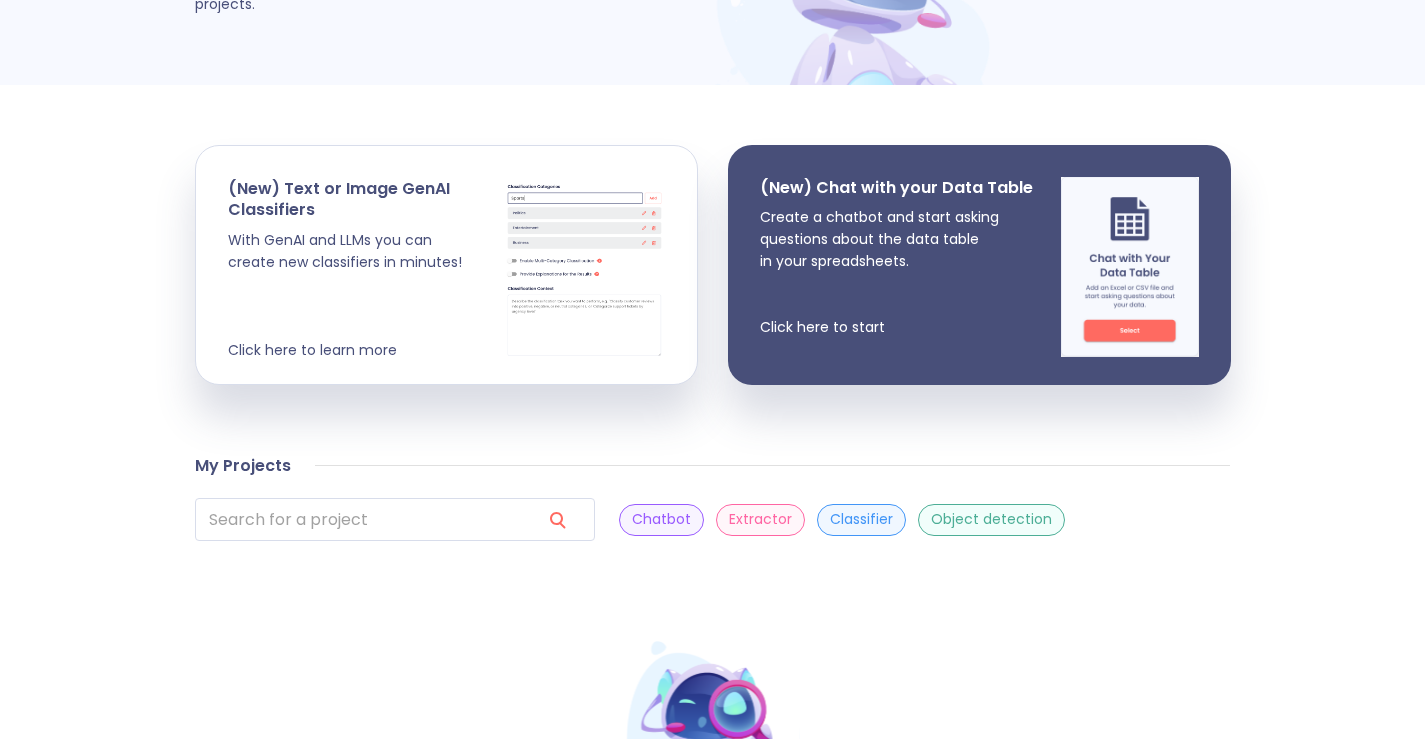 scroll, scrollTop: 580, scrollLeft: 0, axis: vertical 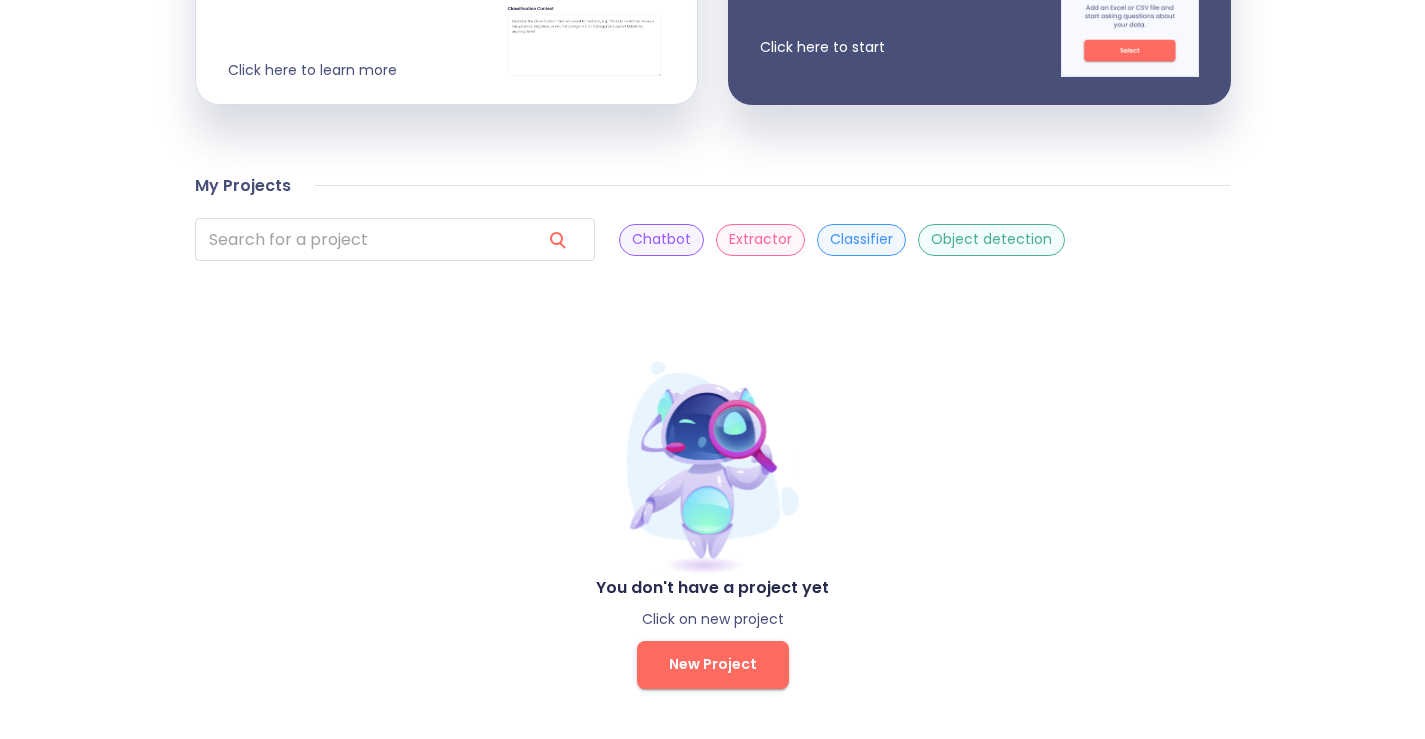 click on "New Project" at bounding box center [713, 665] 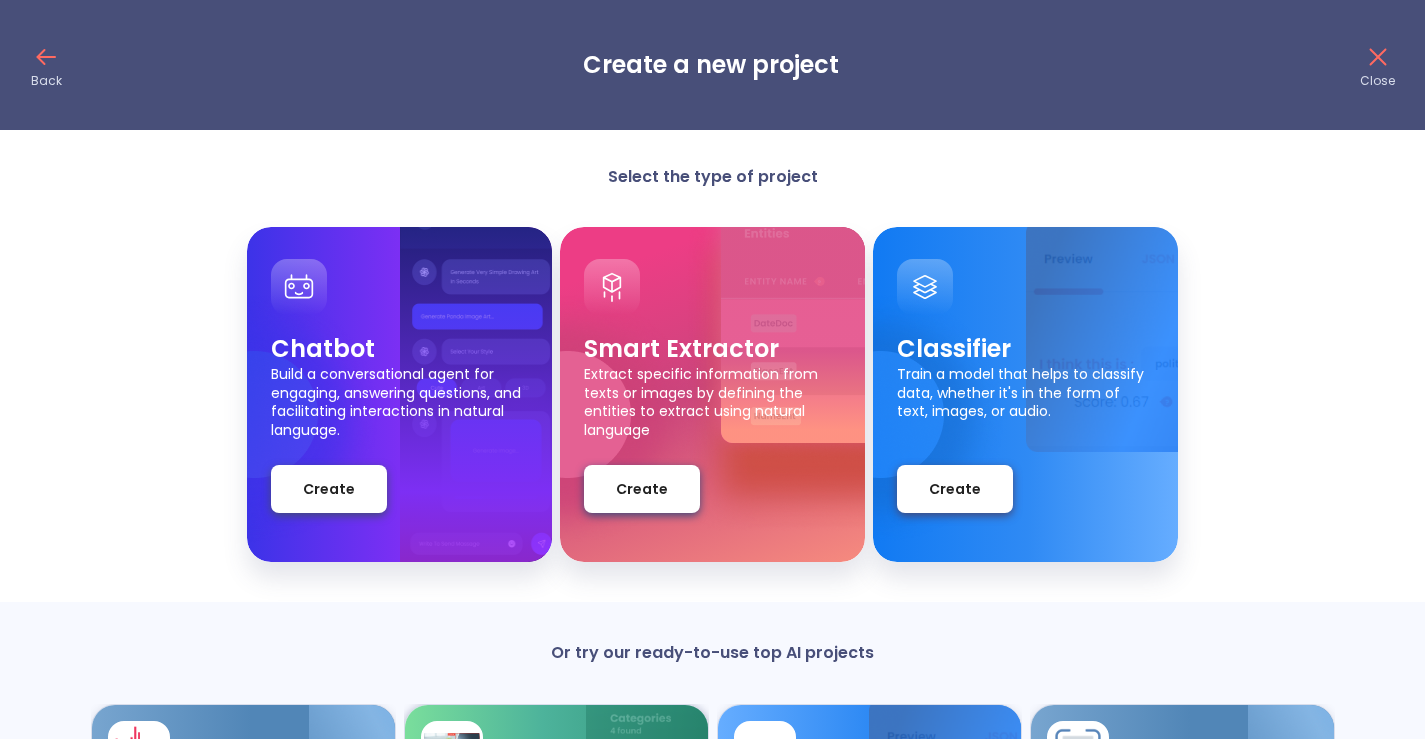 scroll, scrollTop: 348, scrollLeft: 0, axis: vertical 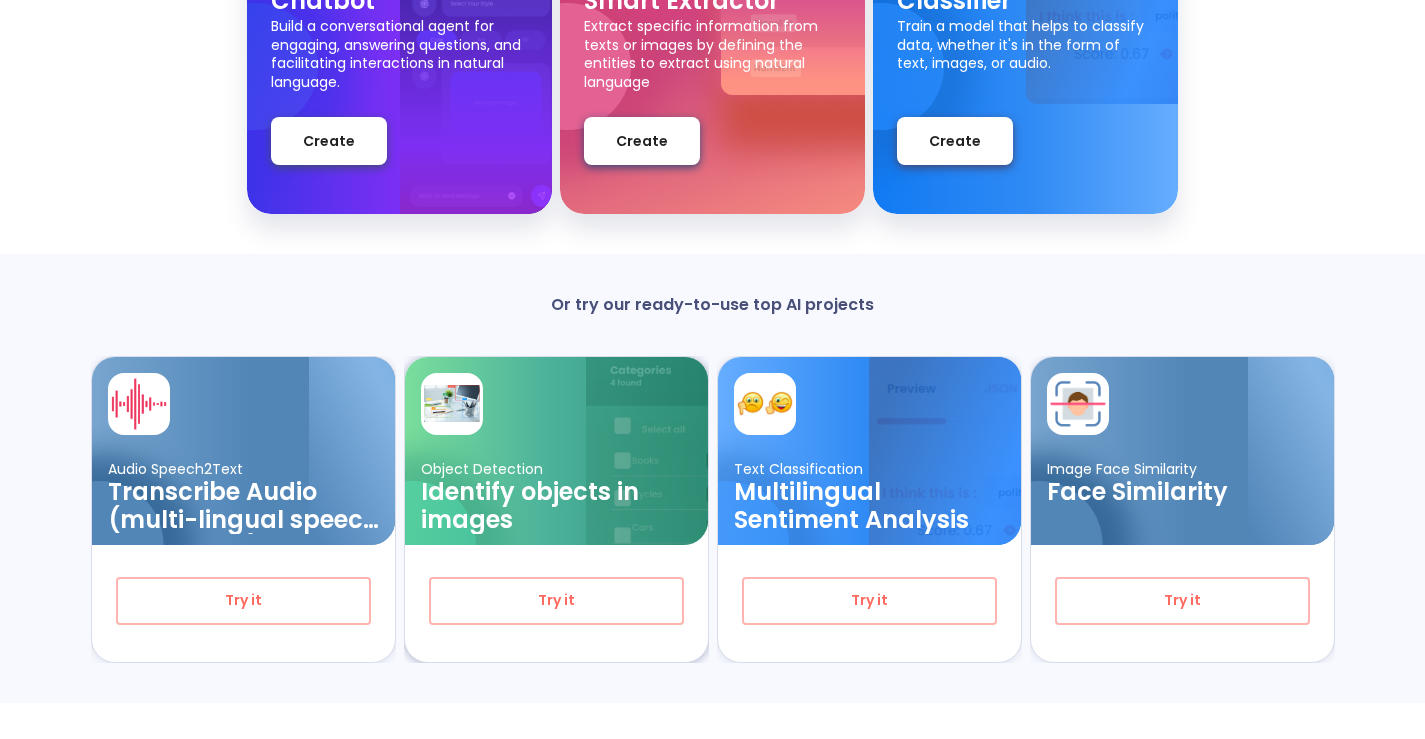click on "Object Detection" at bounding box center (556, 469) 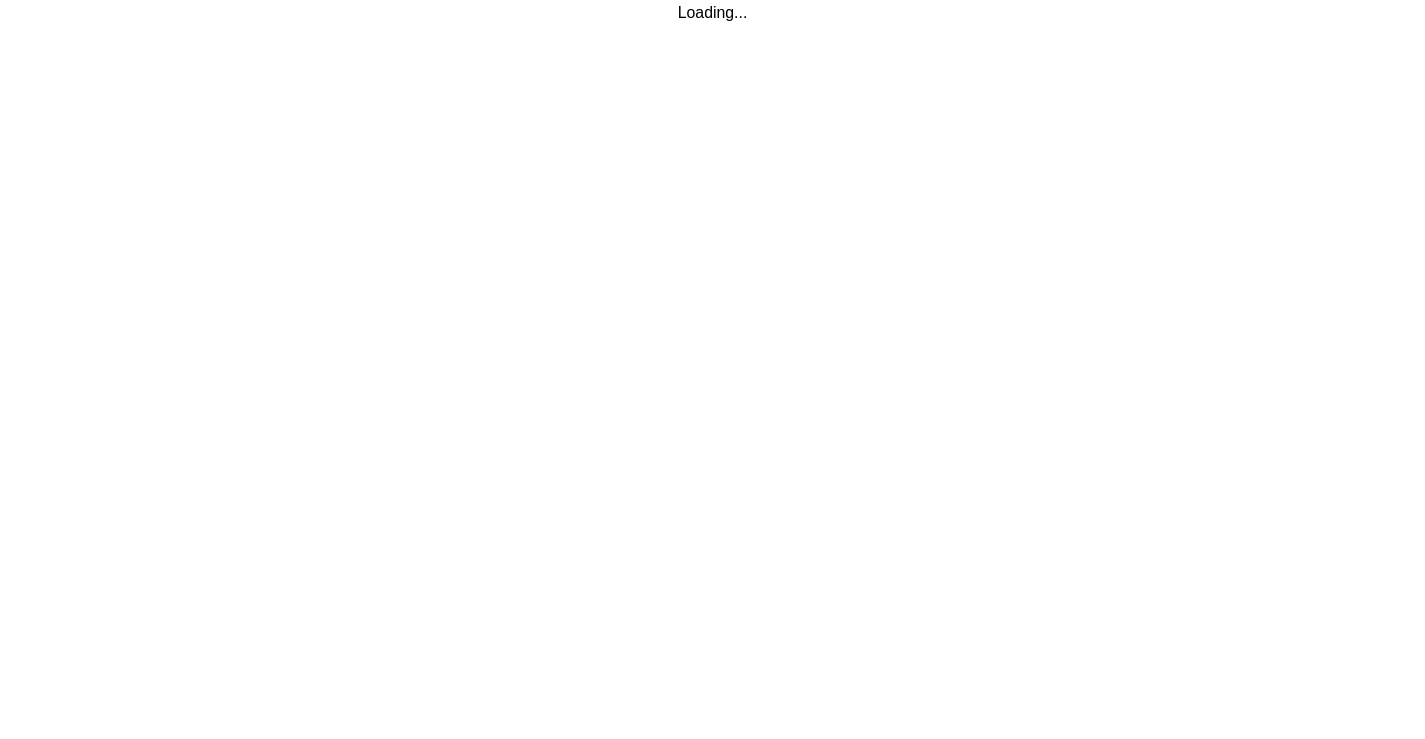 scroll, scrollTop: 0, scrollLeft: 0, axis: both 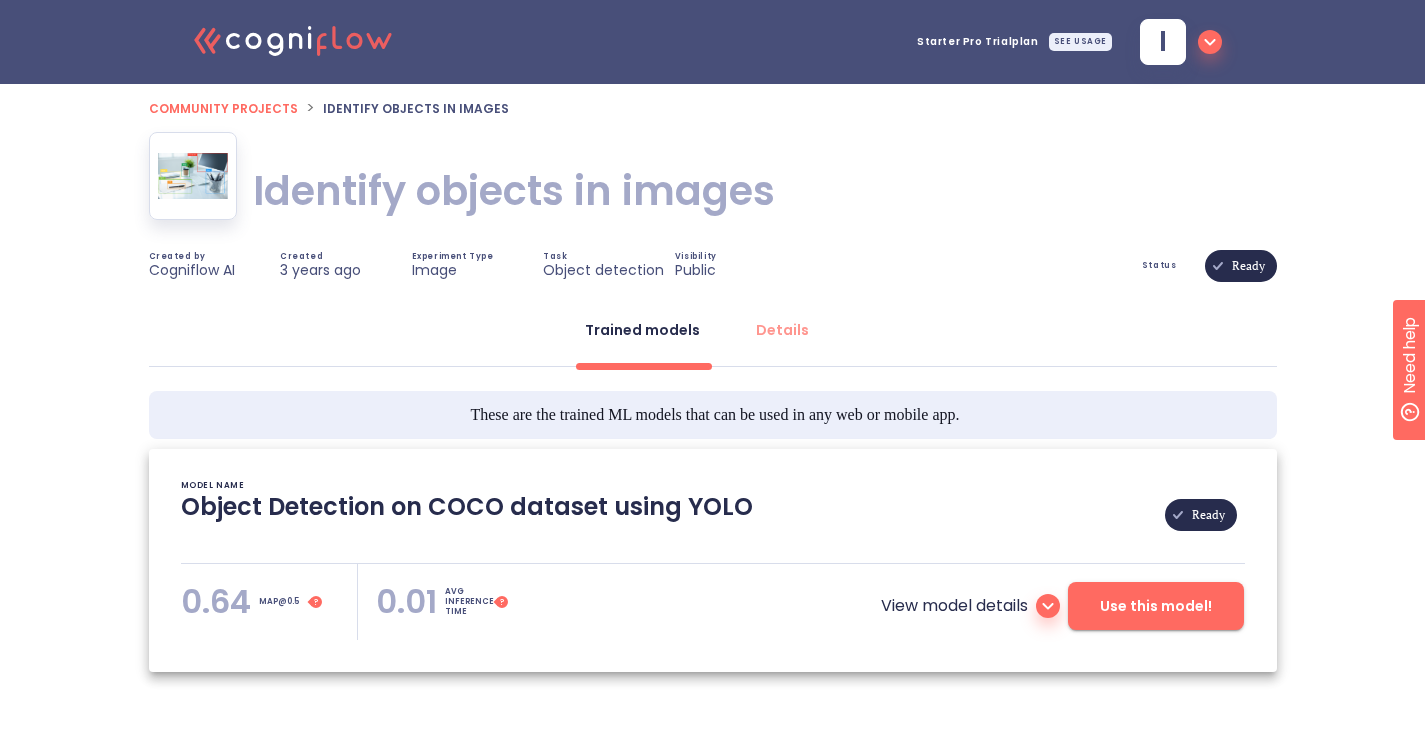 click on "Trained models   Details" at bounding box center (713, 336) 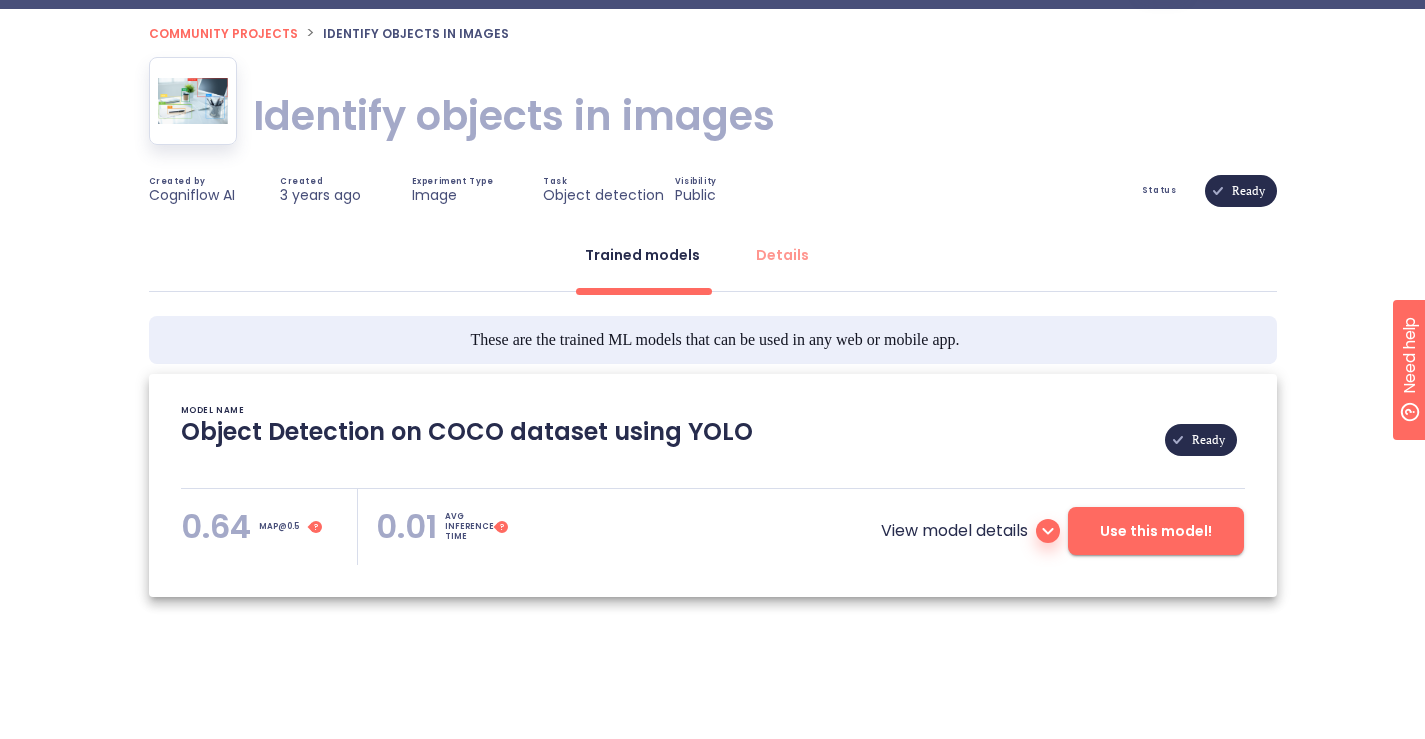 click on "Use this model!" at bounding box center (1156, 531) 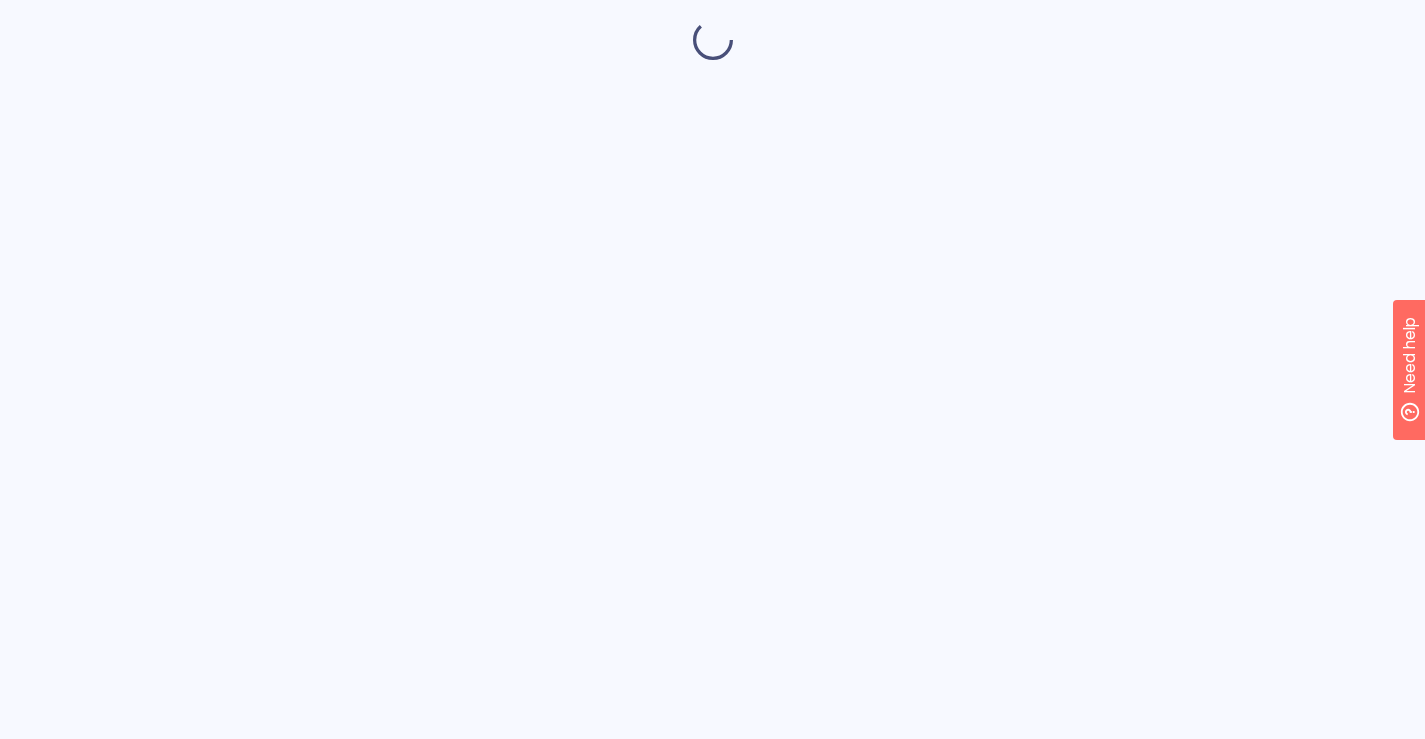 scroll, scrollTop: 0, scrollLeft: 0, axis: both 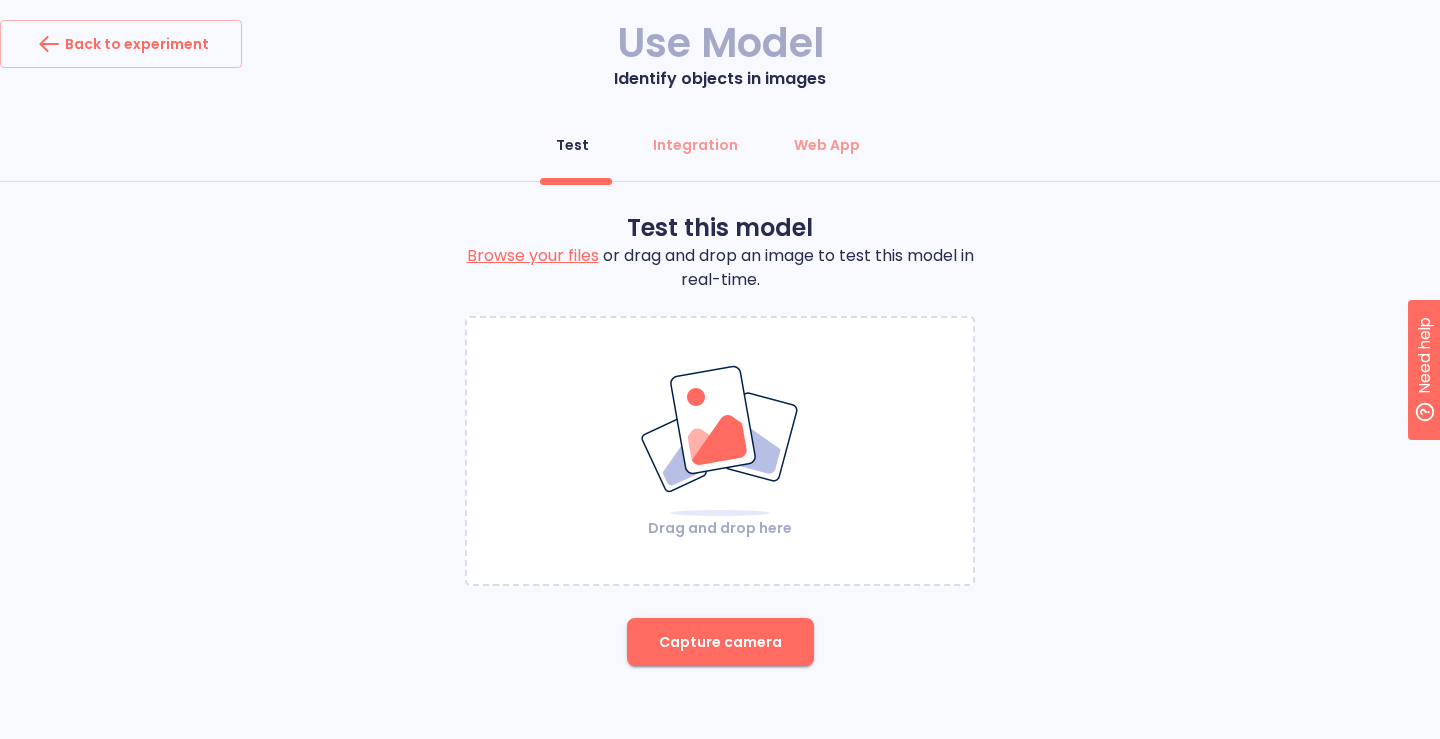 click at bounding box center [720, 441] 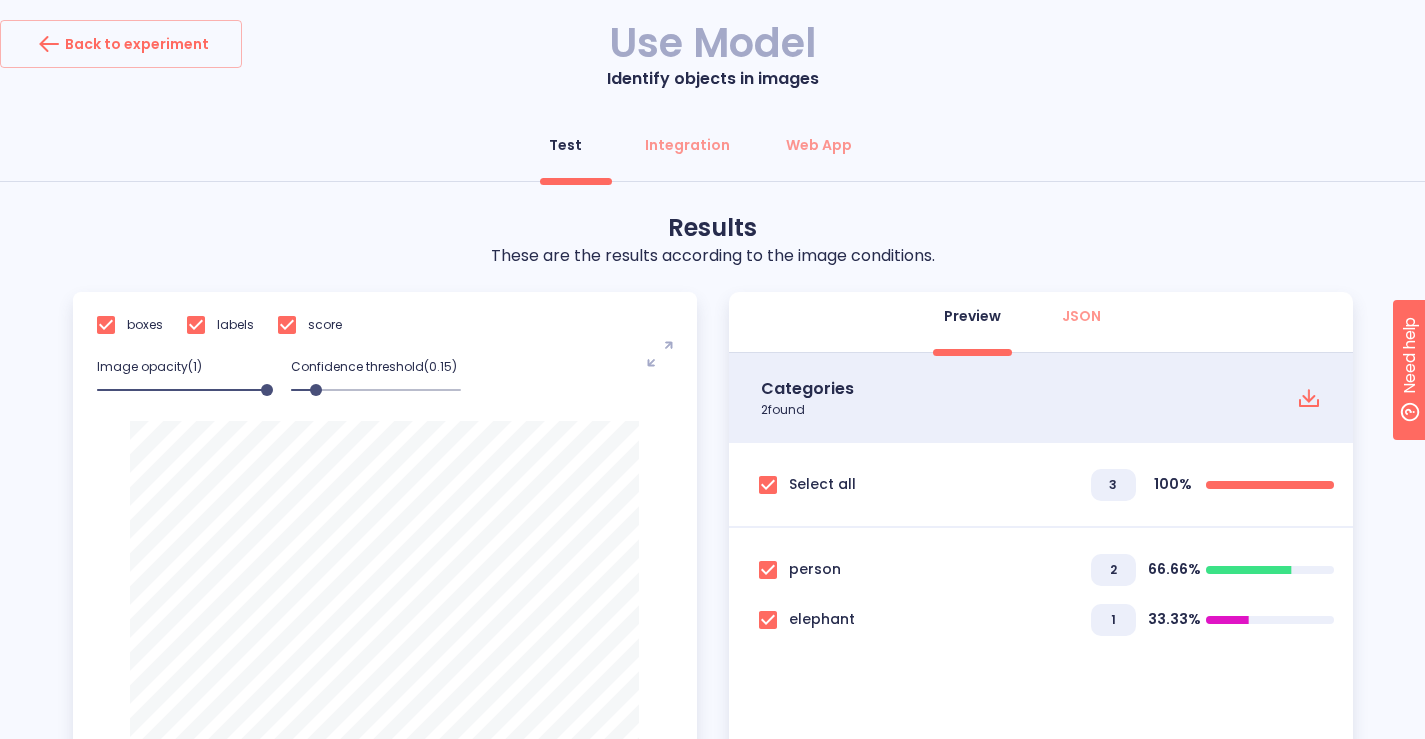 scroll, scrollTop: 199, scrollLeft: 0, axis: vertical 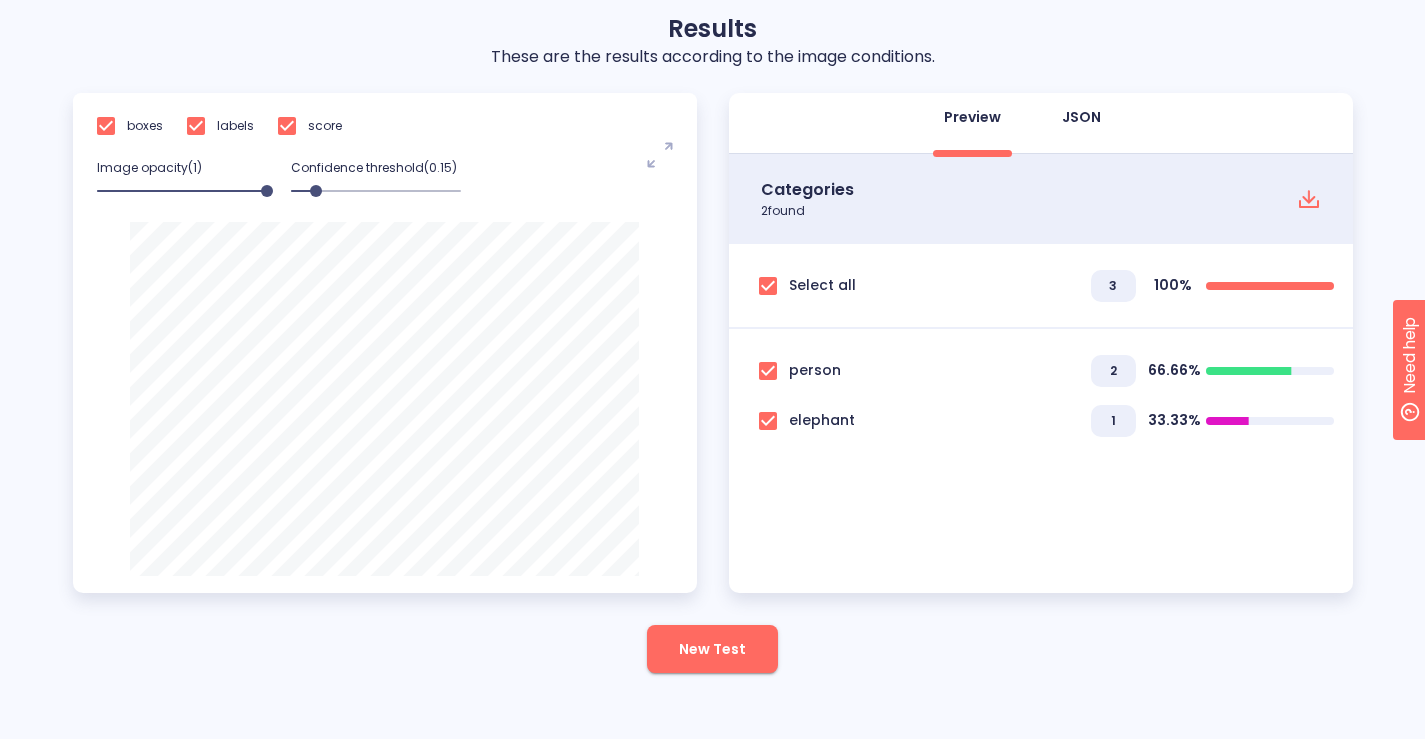 click on "JSON" at bounding box center (1081, 117) 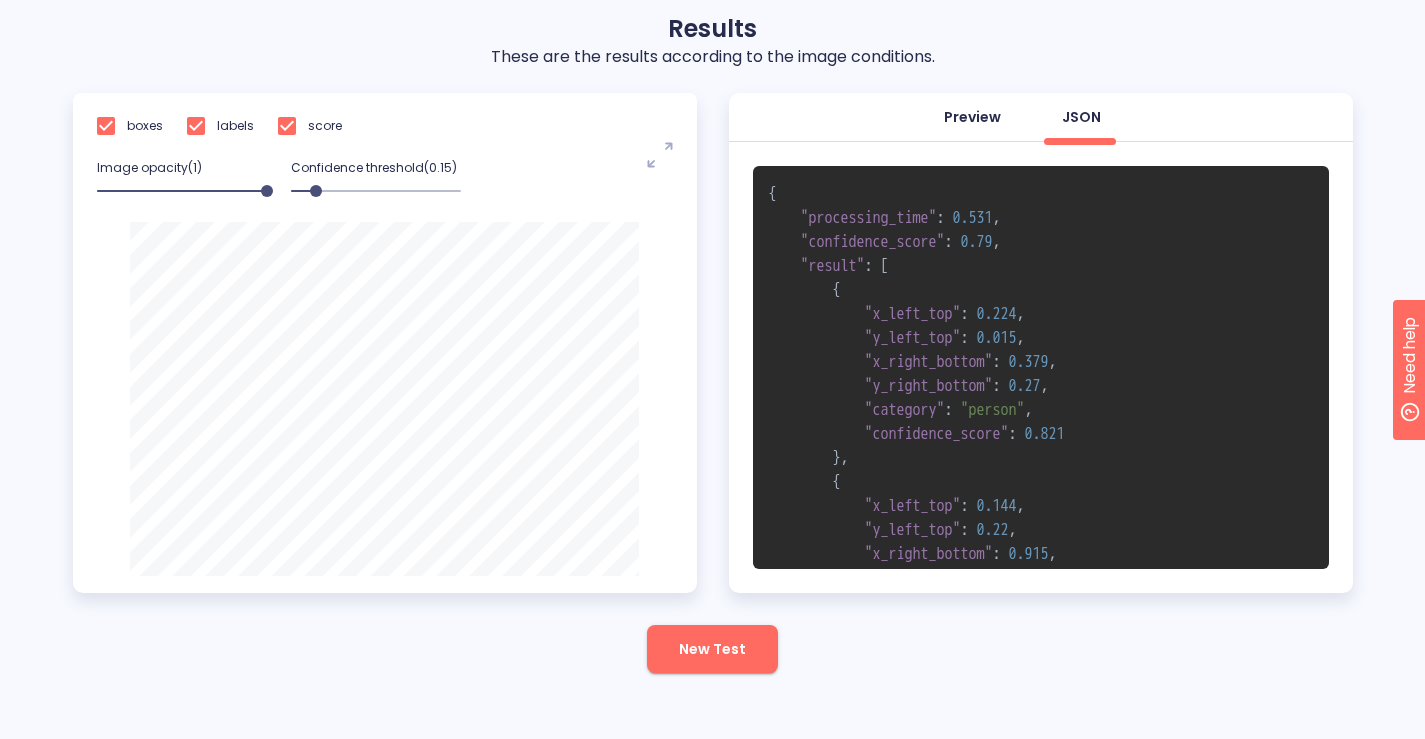 click on "Preview" at bounding box center [972, 117] 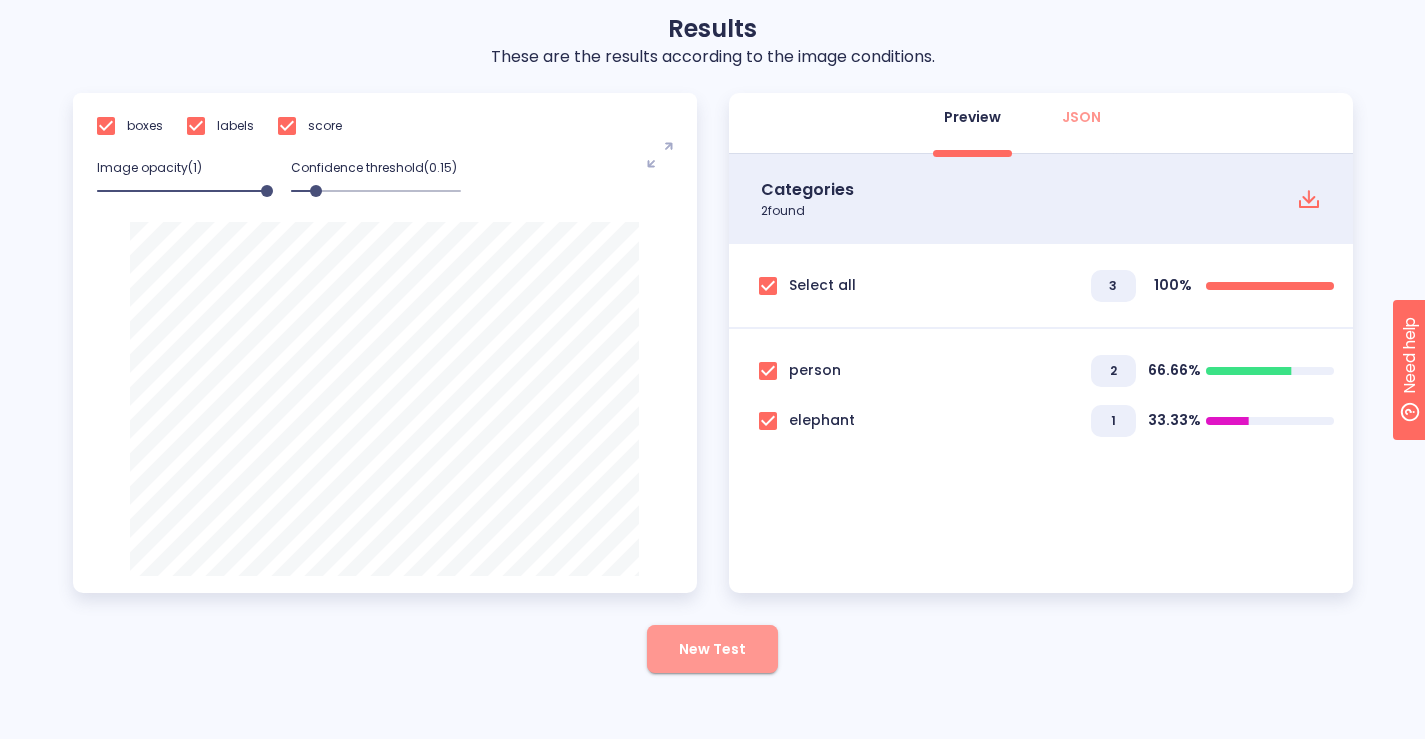 click on "New Test" at bounding box center [712, 649] 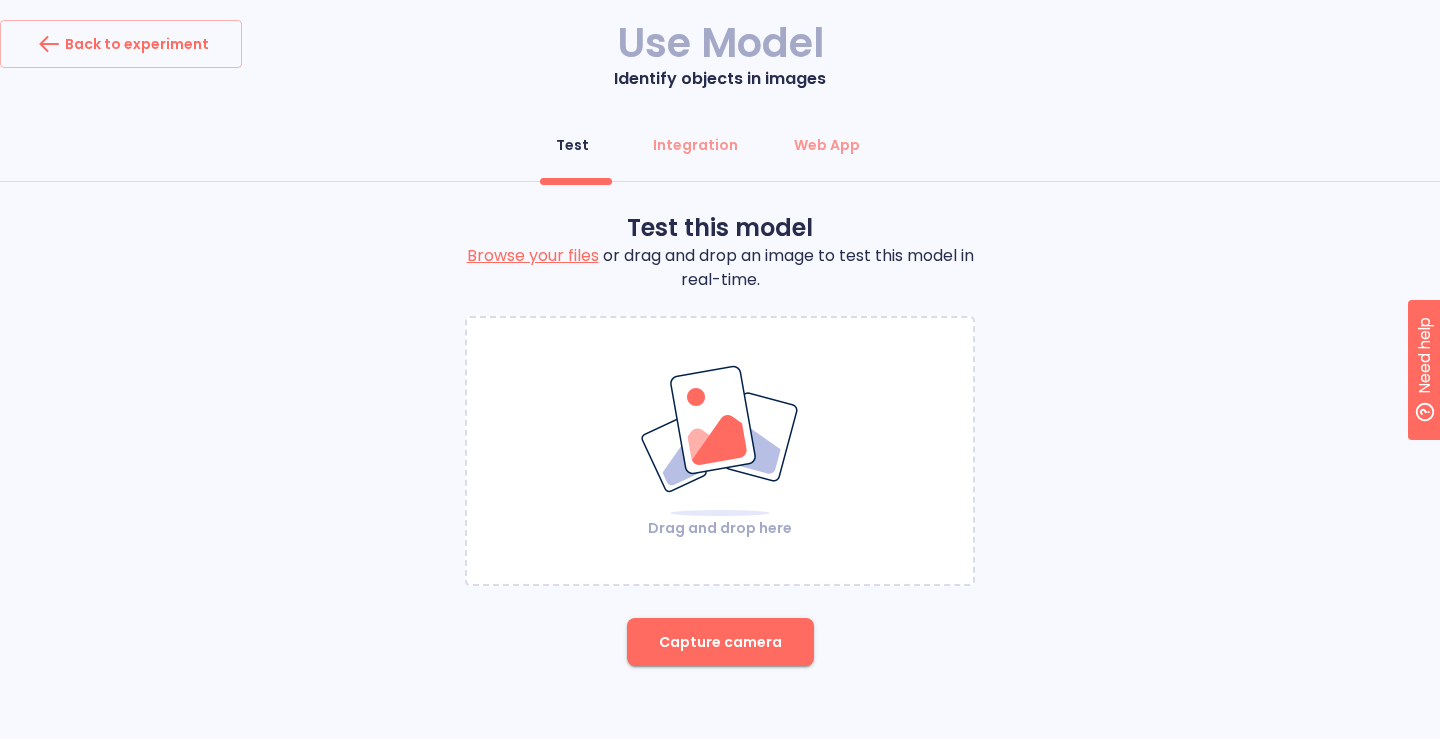 click on "Browse your files" at bounding box center [533, 255] 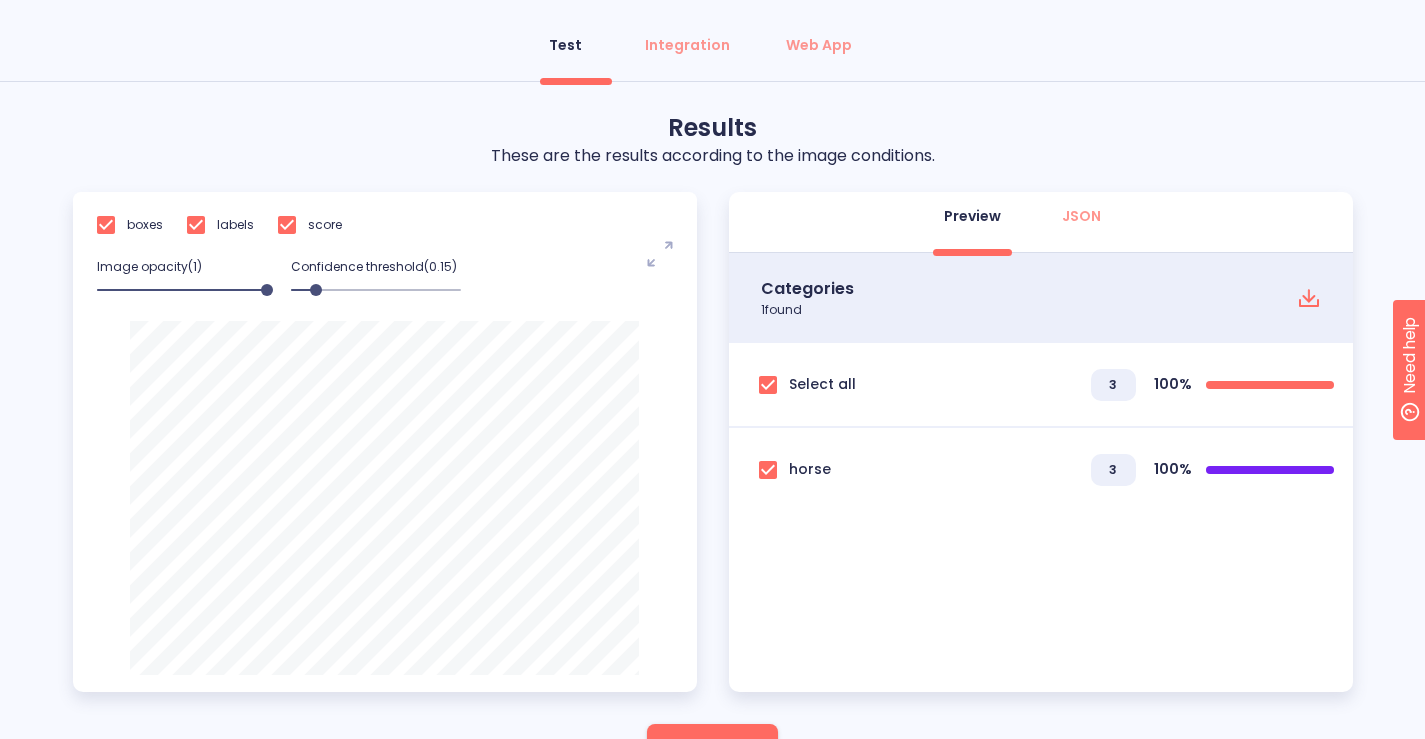 scroll, scrollTop: 199, scrollLeft: 0, axis: vertical 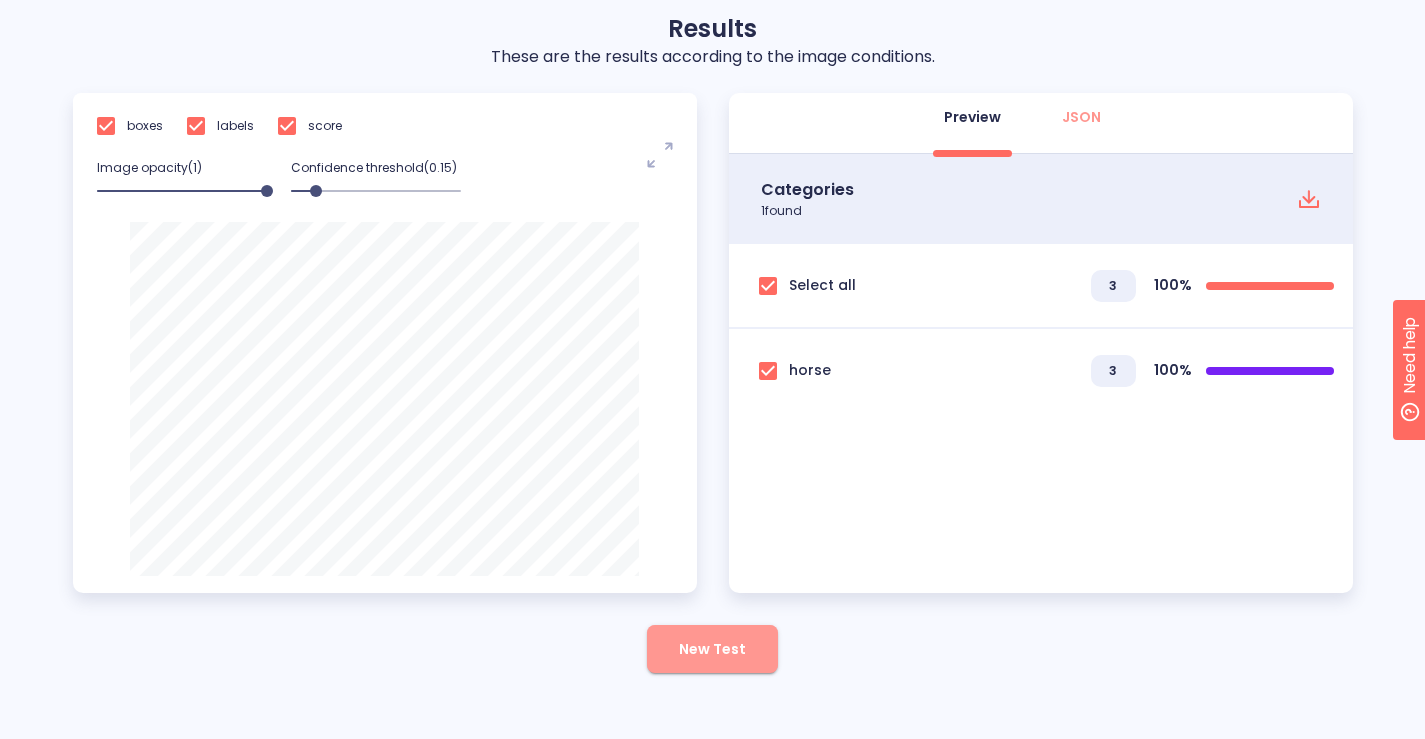 click on "New Test" at bounding box center (712, 649) 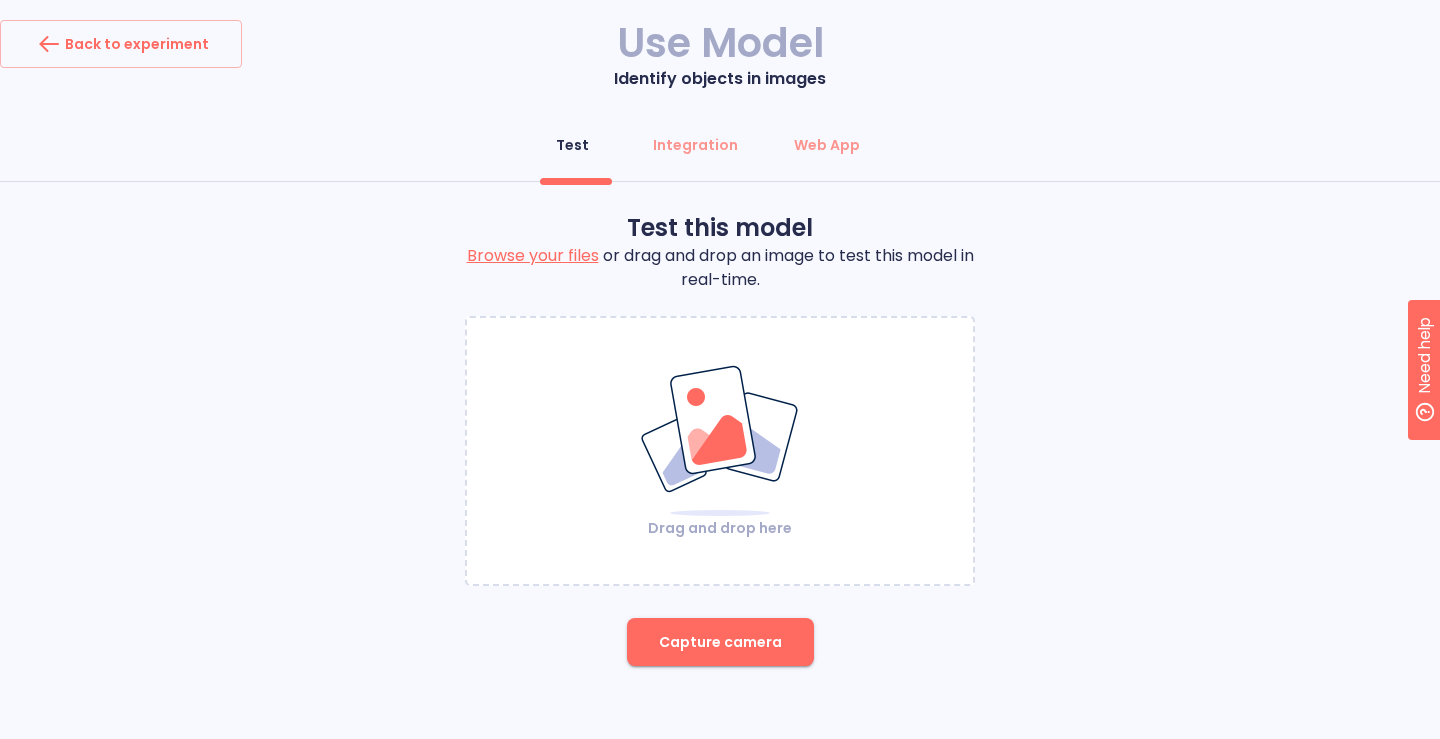 click on "Browse your files" at bounding box center [533, 255] 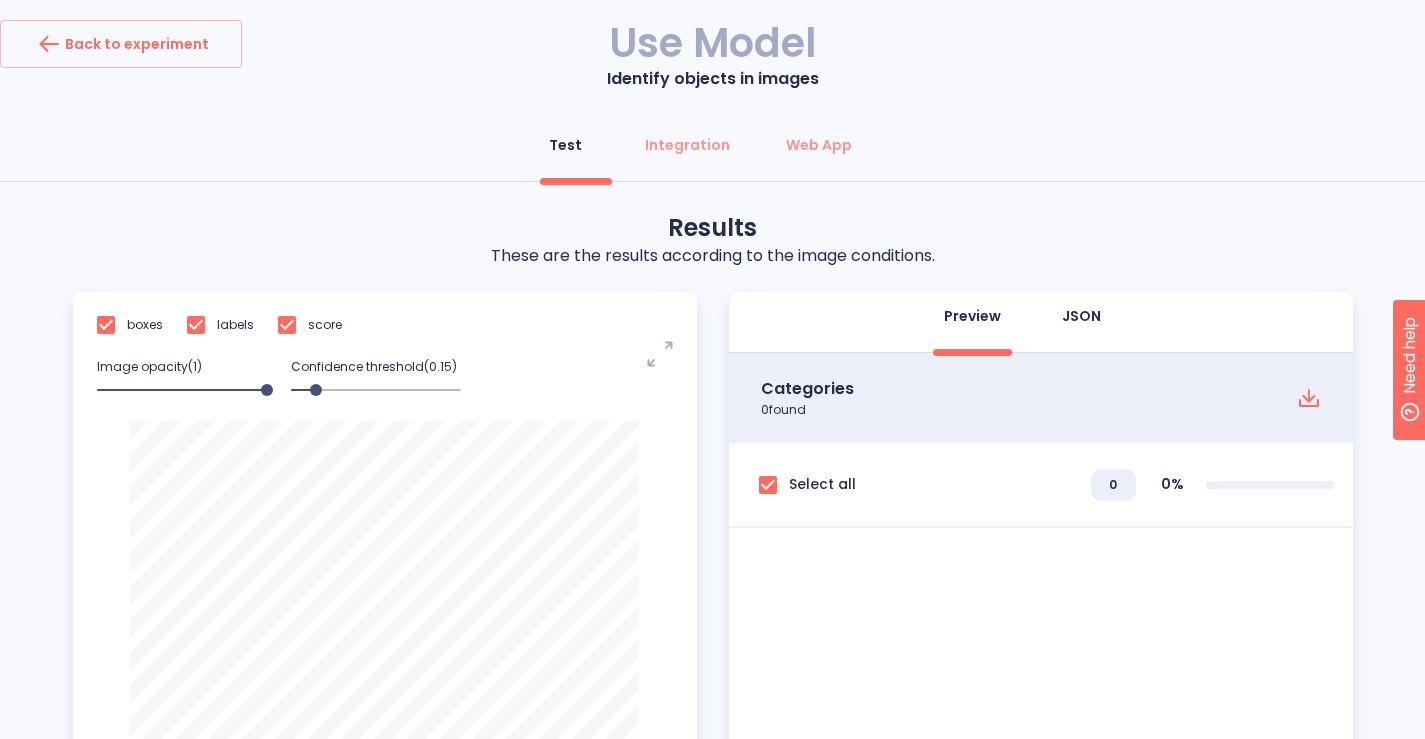 click on "JSON" at bounding box center [1081, 316] 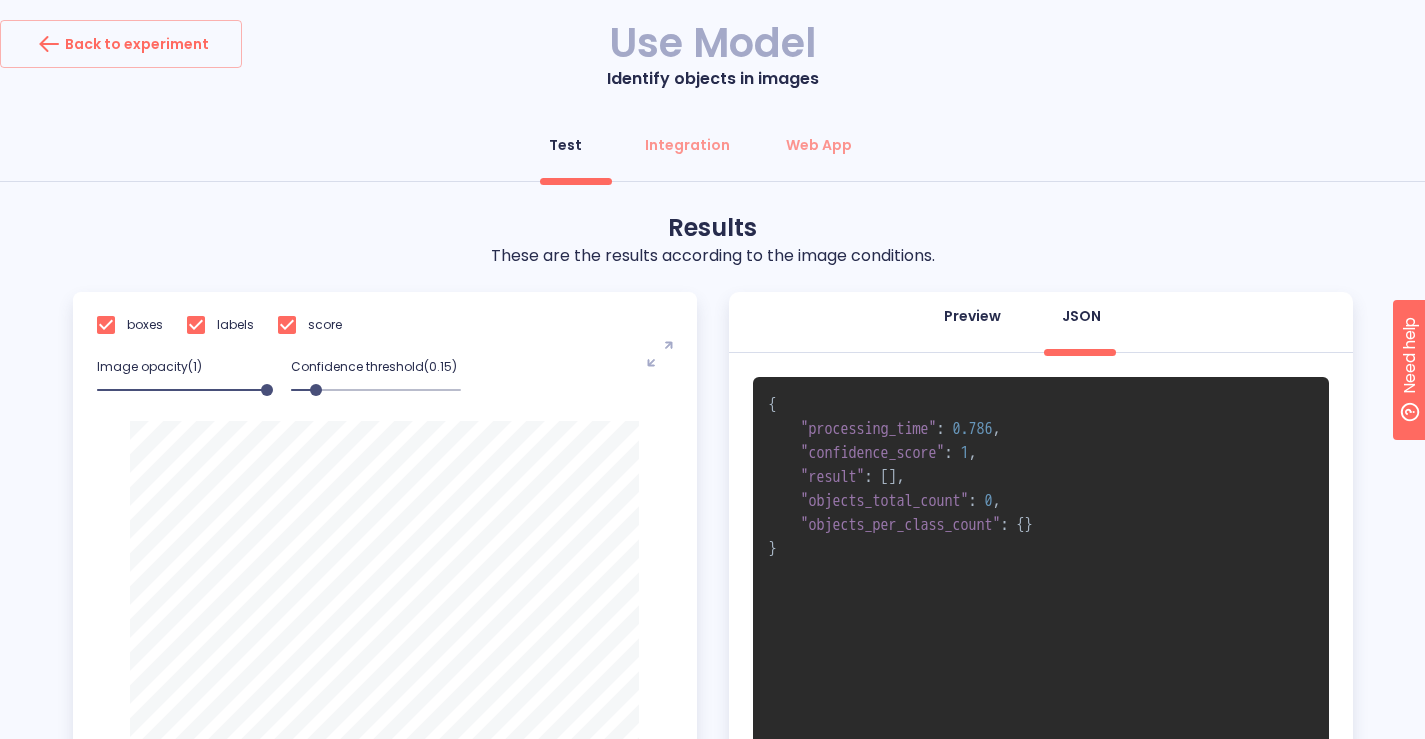 click on "Preview" at bounding box center (972, 316) 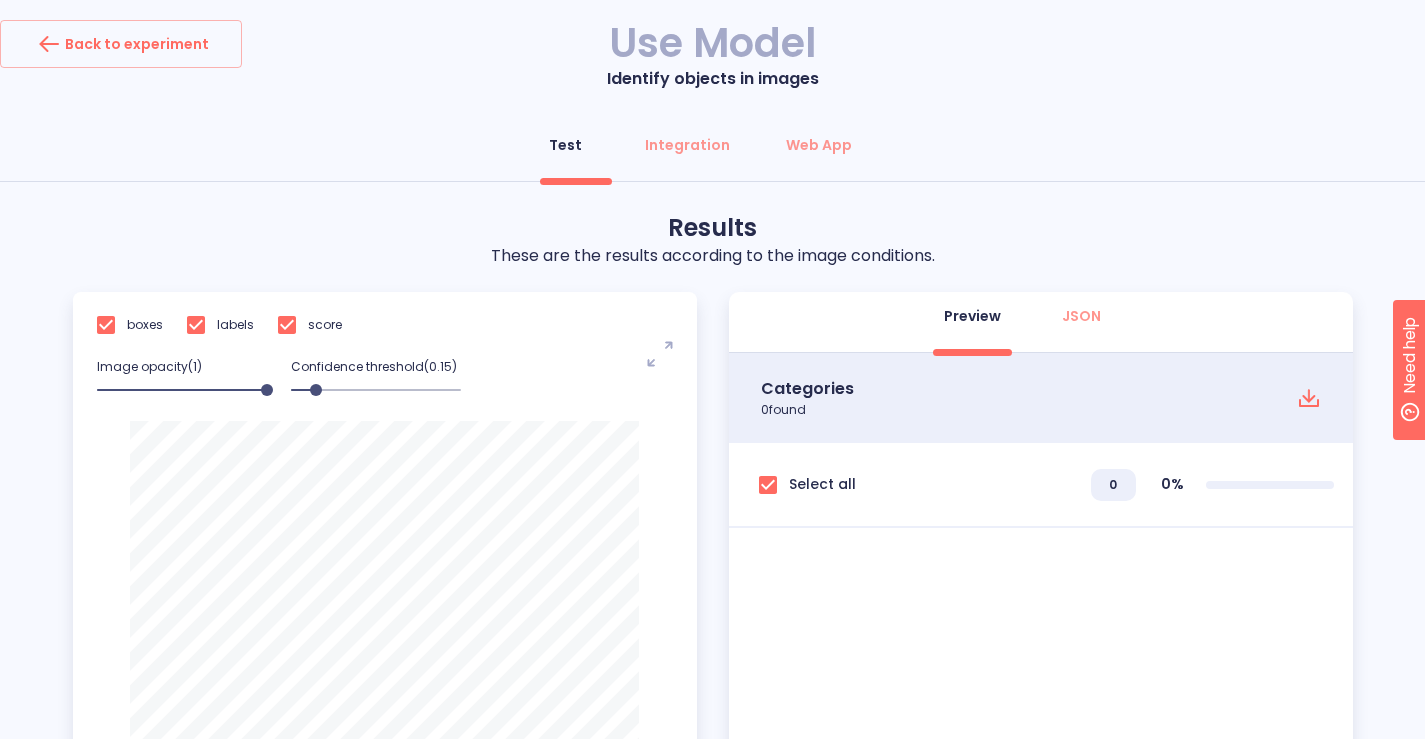 scroll, scrollTop: 199, scrollLeft: 0, axis: vertical 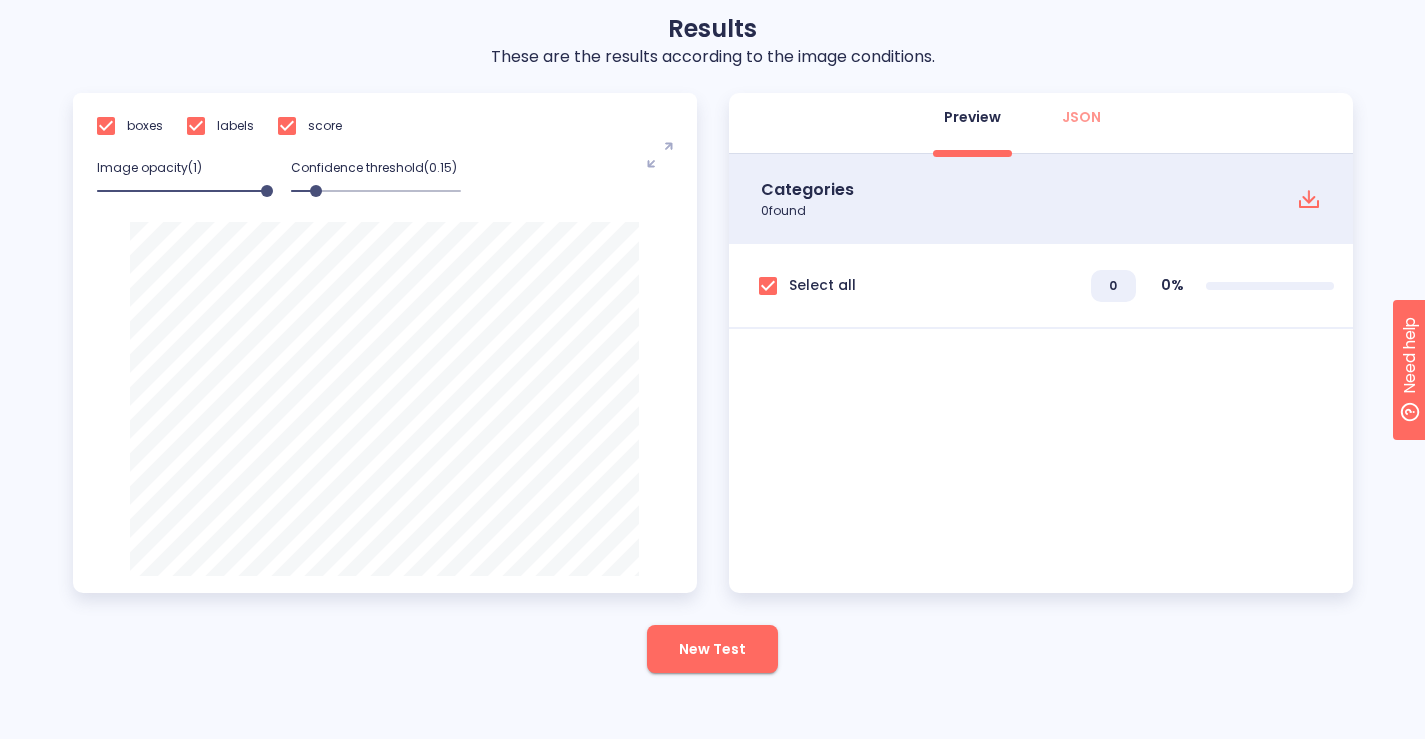 click on "New Test" at bounding box center [712, 649] 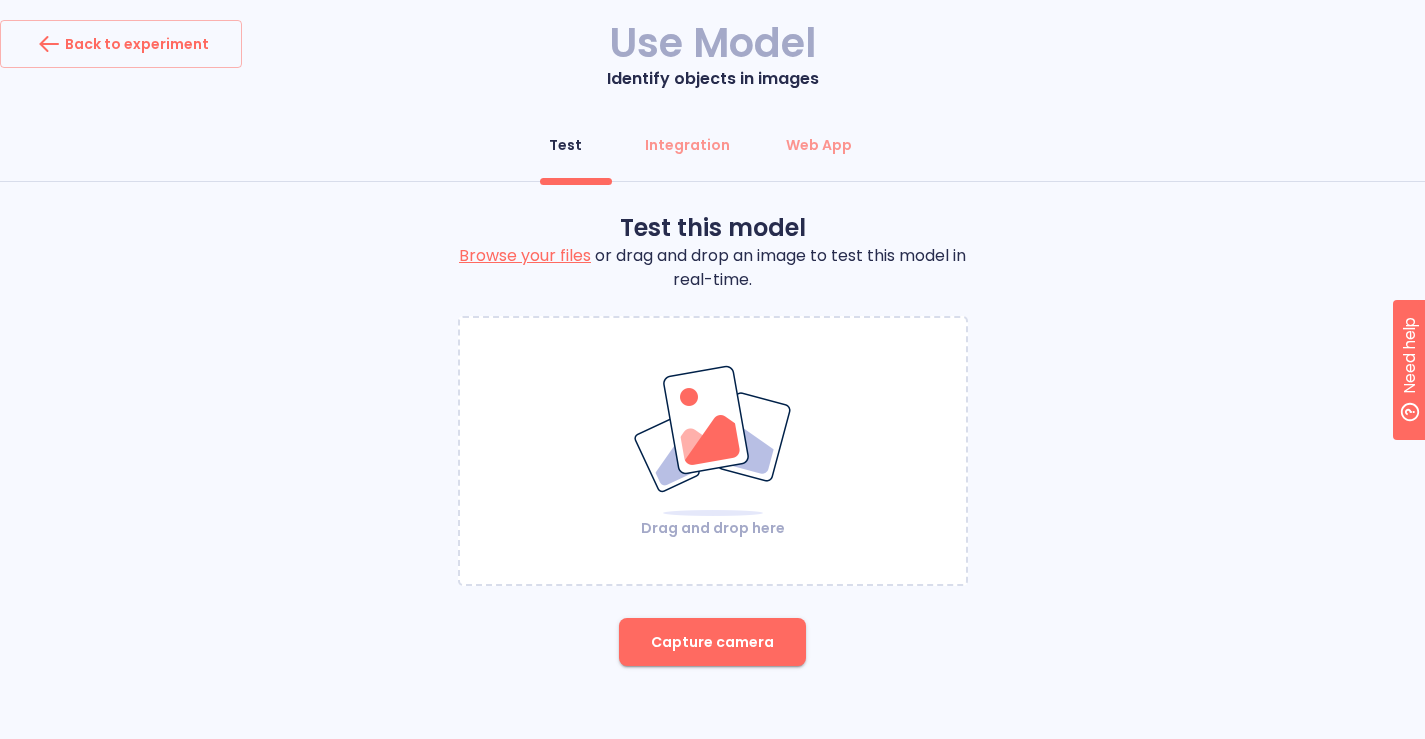 scroll, scrollTop: 0, scrollLeft: 0, axis: both 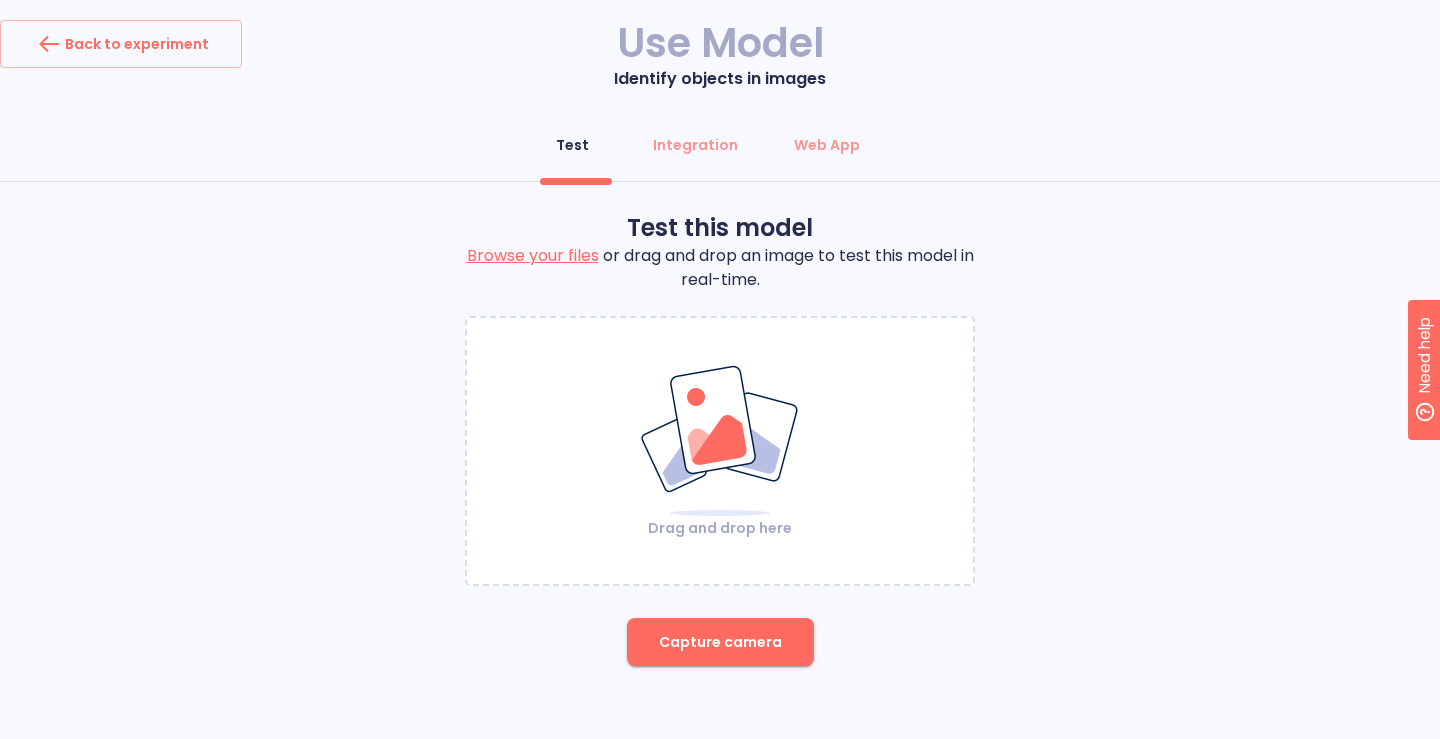 click on "Browse your files" at bounding box center [533, 255] 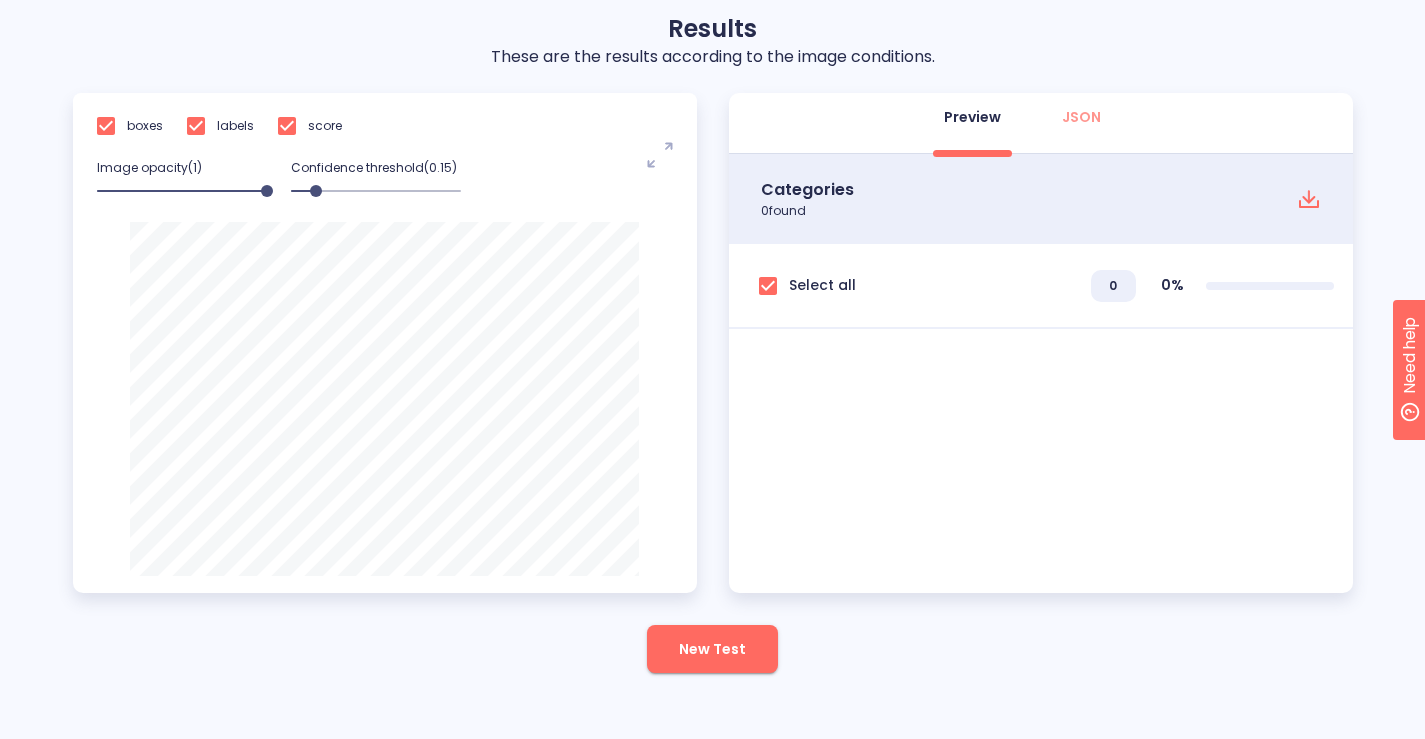 scroll, scrollTop: 0, scrollLeft: 0, axis: both 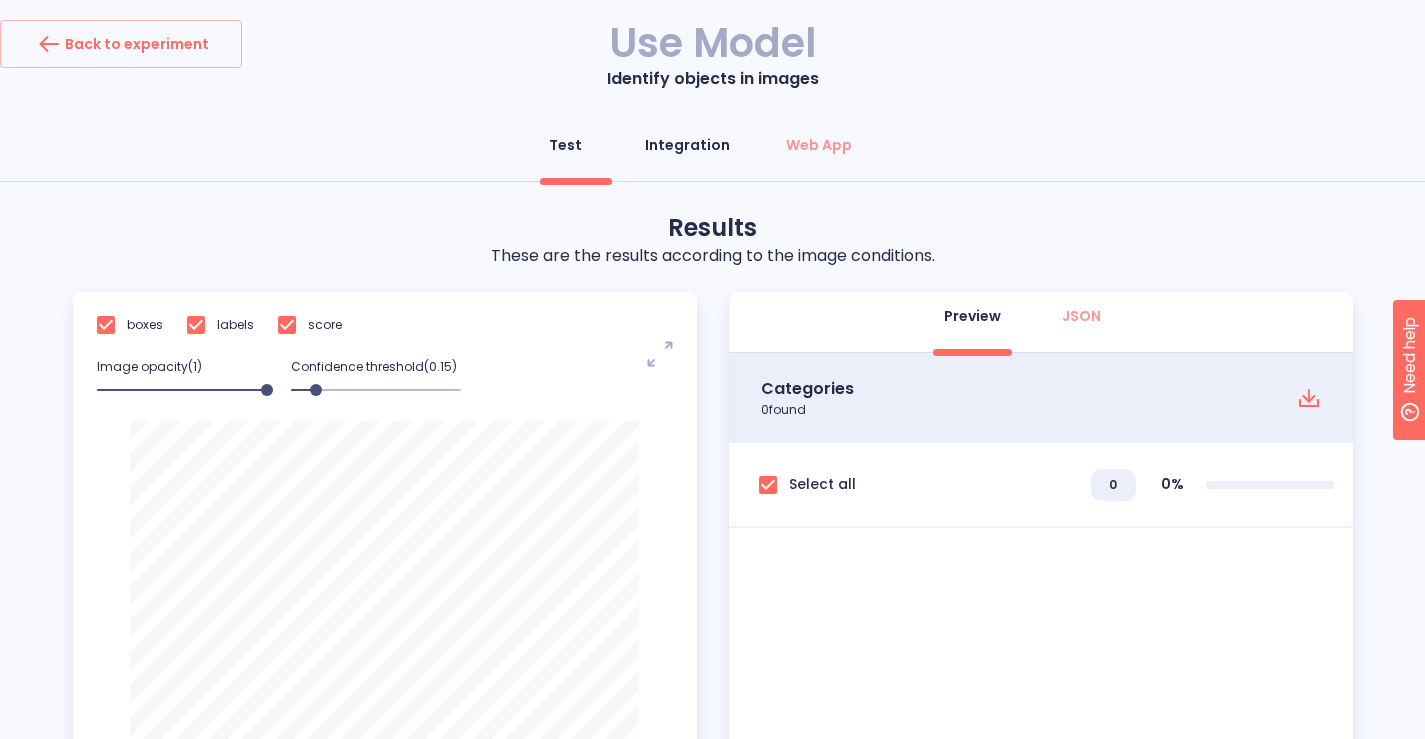 click on "Integration" at bounding box center (687, 145) 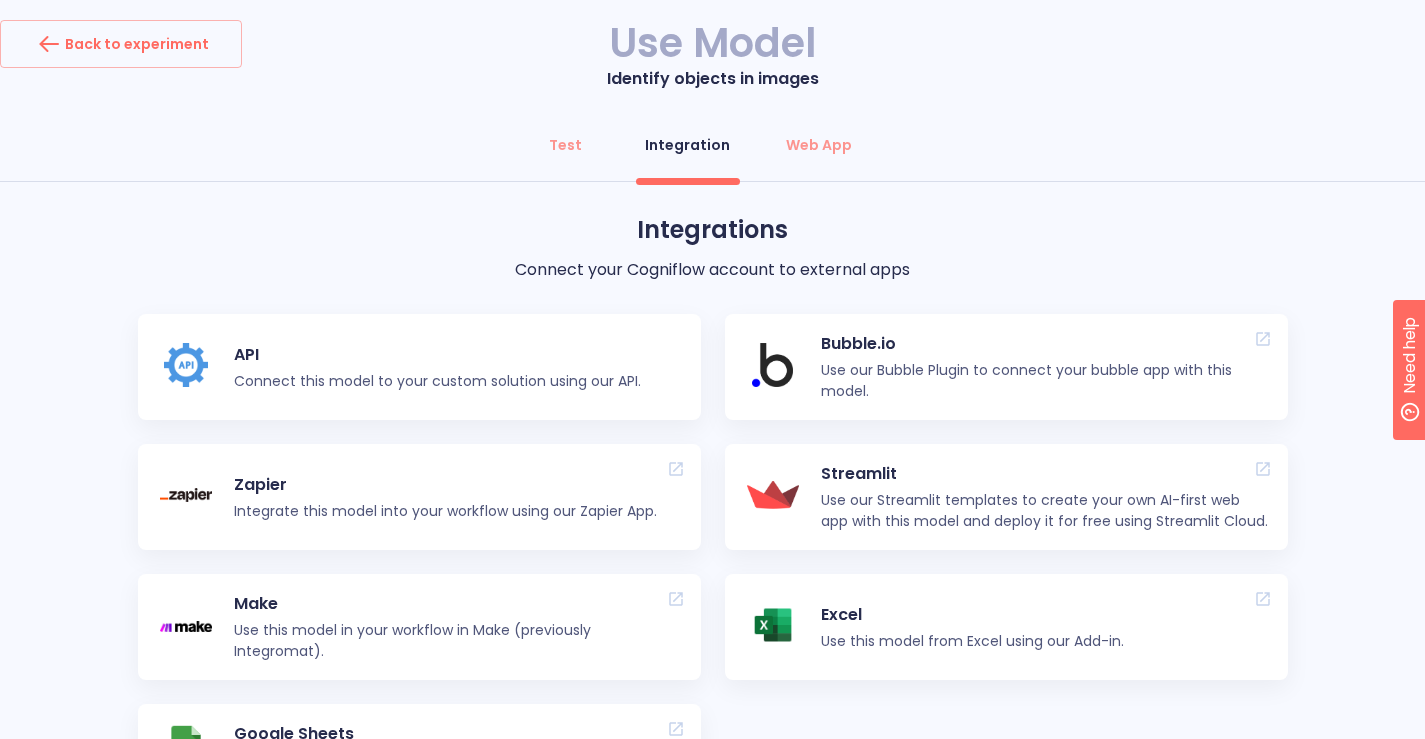 scroll, scrollTop: 100, scrollLeft: 0, axis: vertical 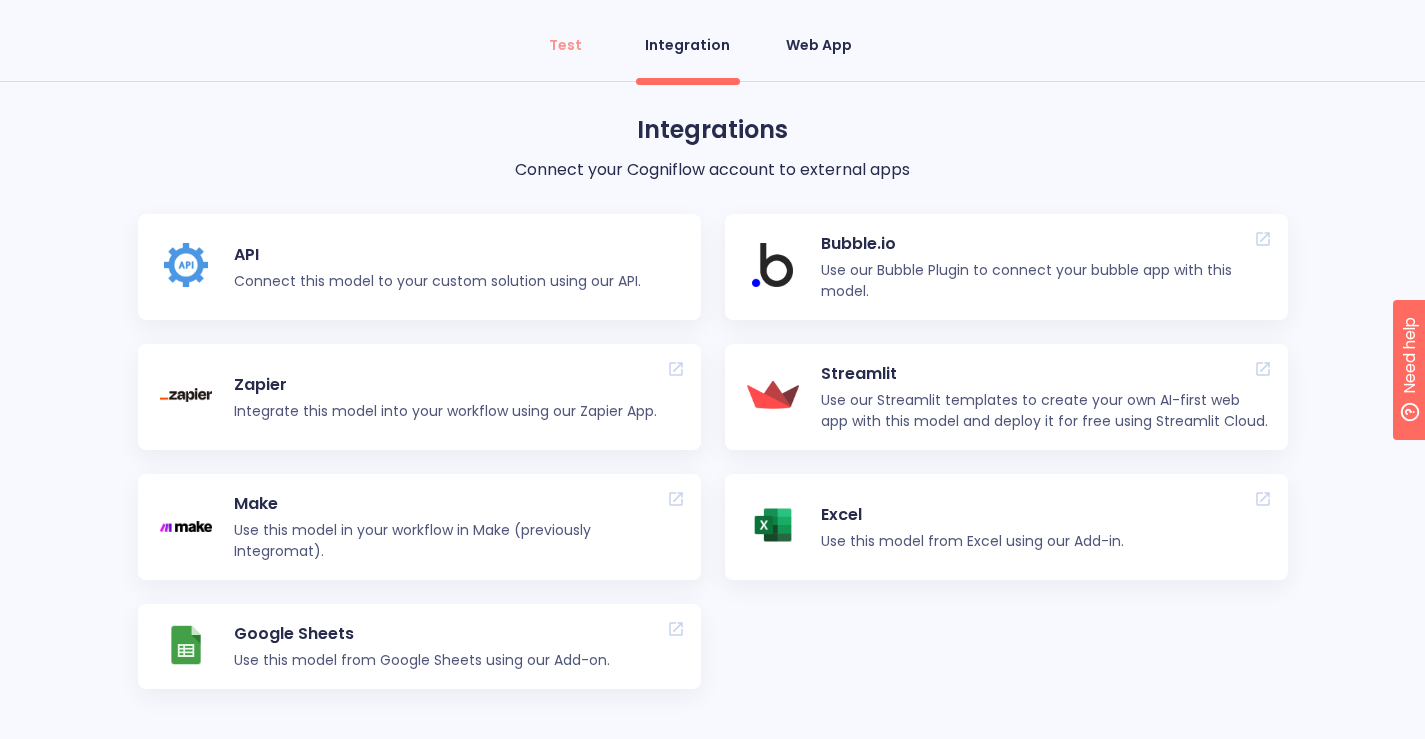 click on "Web App" at bounding box center (819, 45) 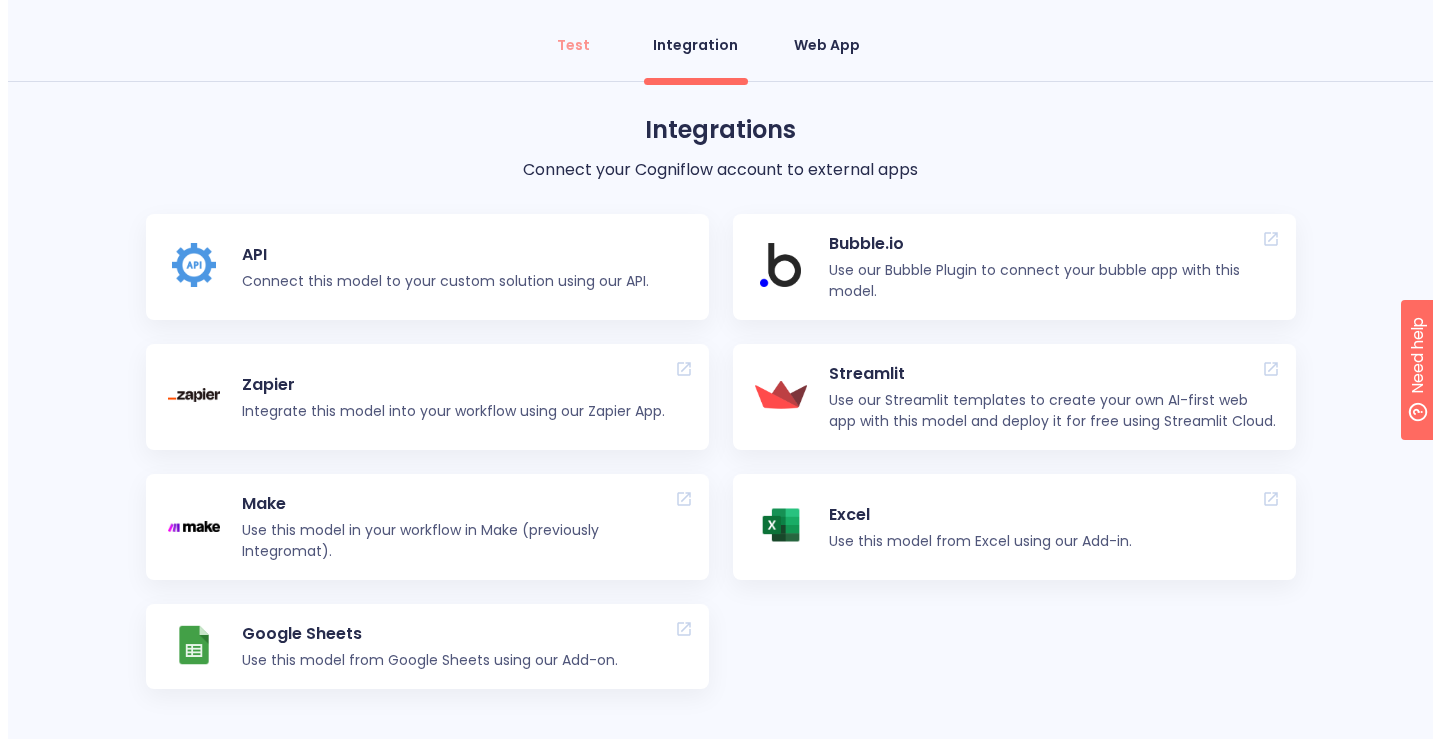 scroll, scrollTop: 0, scrollLeft: 0, axis: both 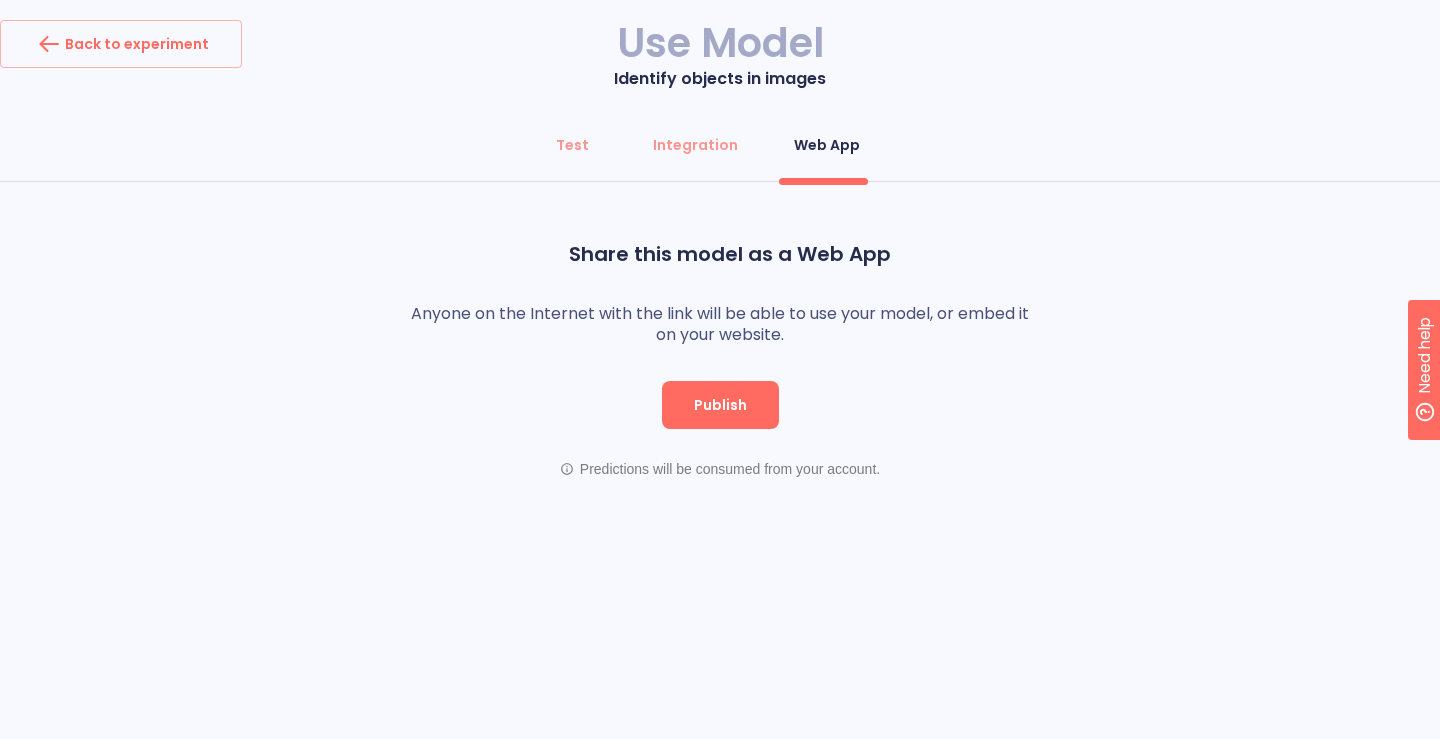 click on "Publish" at bounding box center (720, 405) 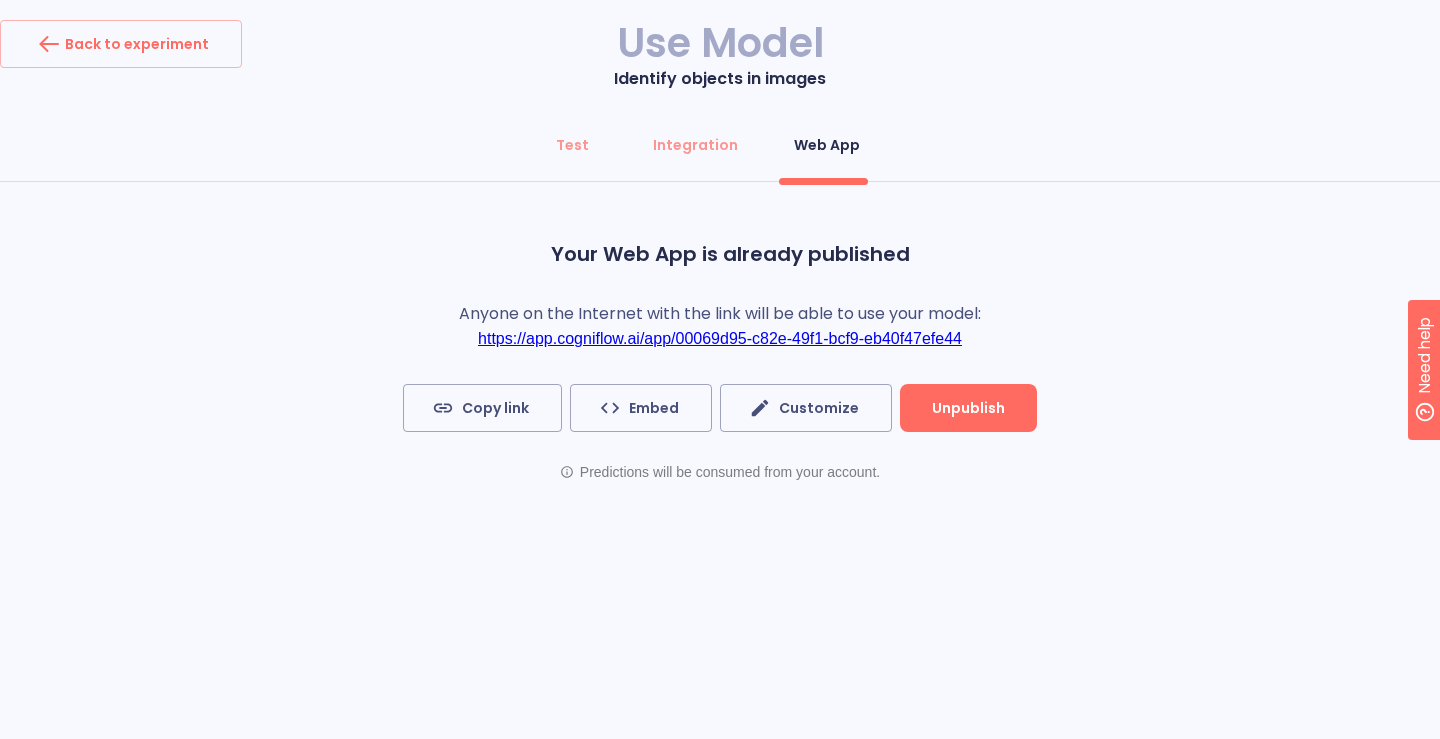 click on "https://app.cogniflow.ai/app/00069d95-c82e-49f1-bcf9-eb40f47efe44" at bounding box center [720, 339] 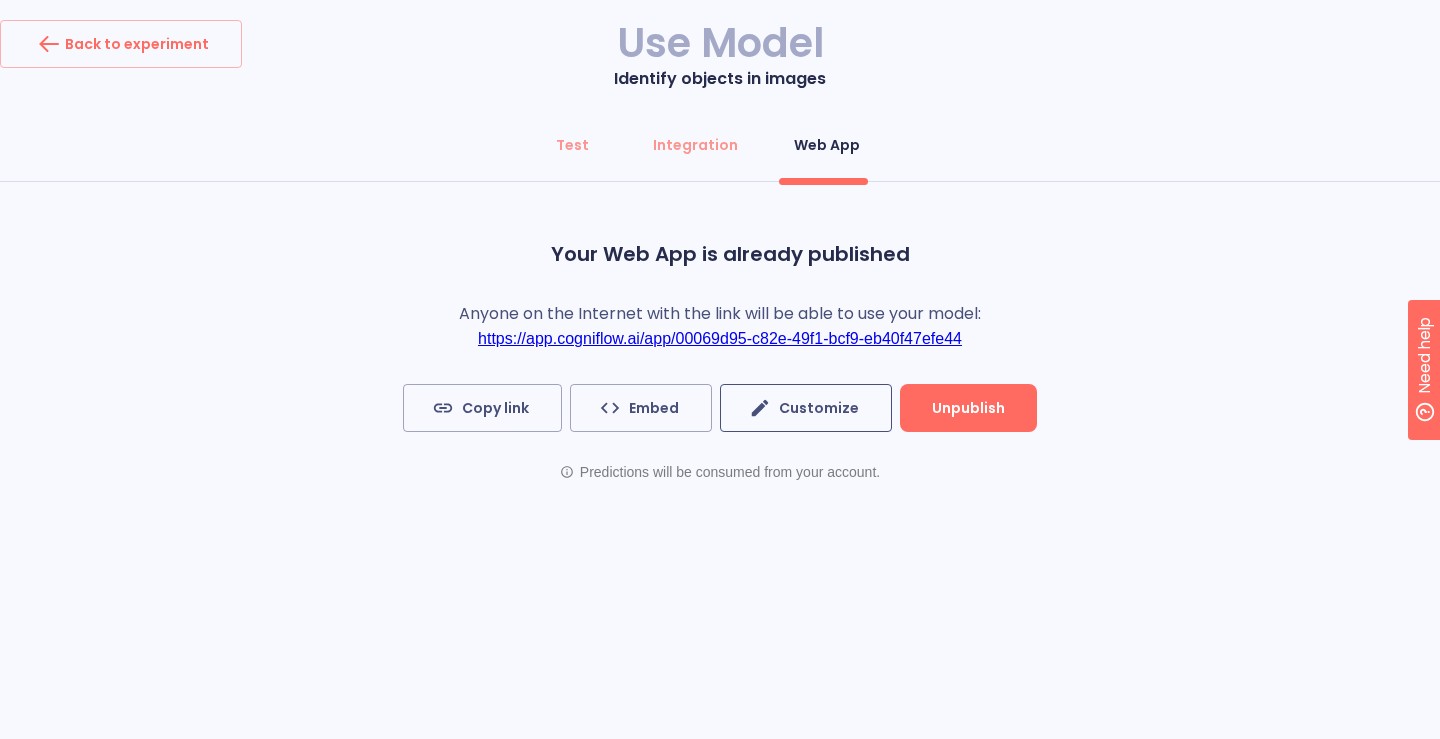 click on "Customize" at bounding box center [806, 408] 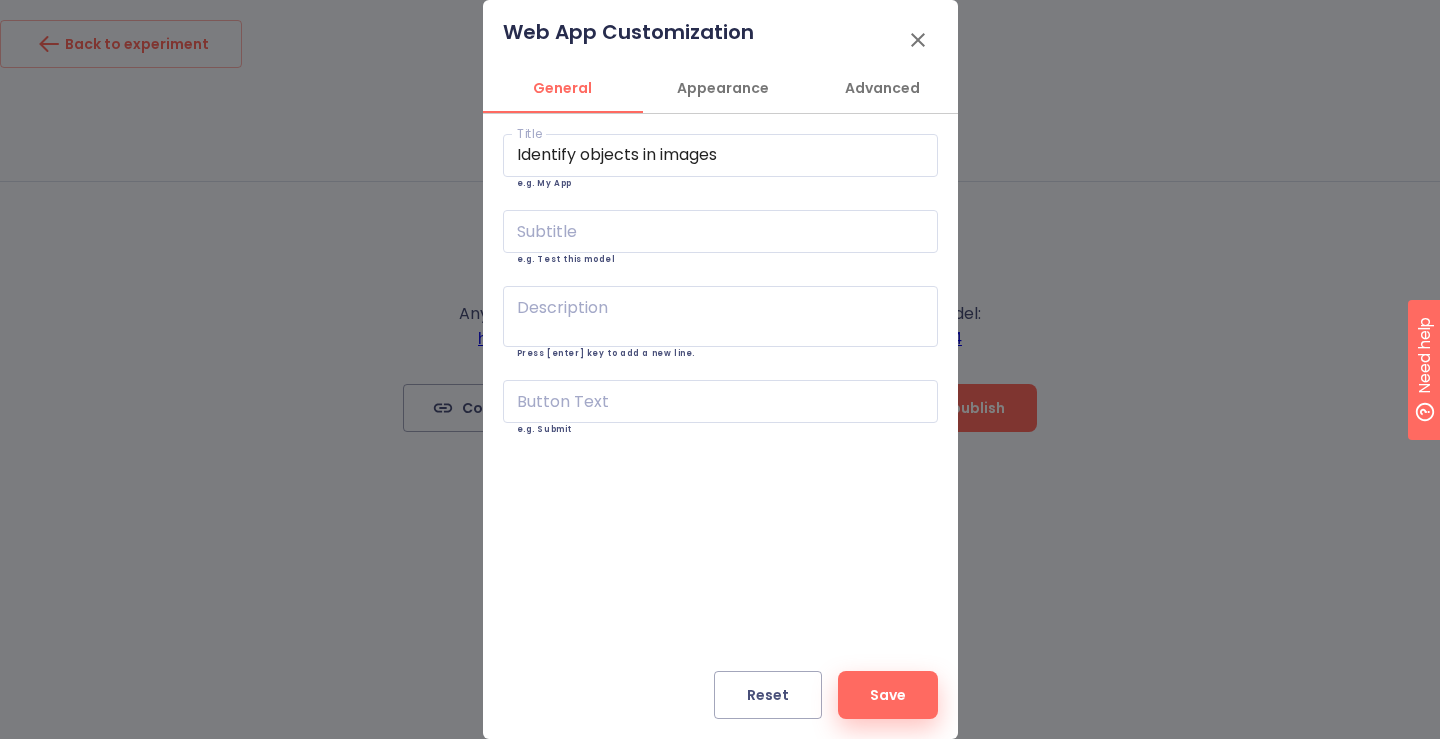 click on "Appearance" at bounding box center (723, 89) 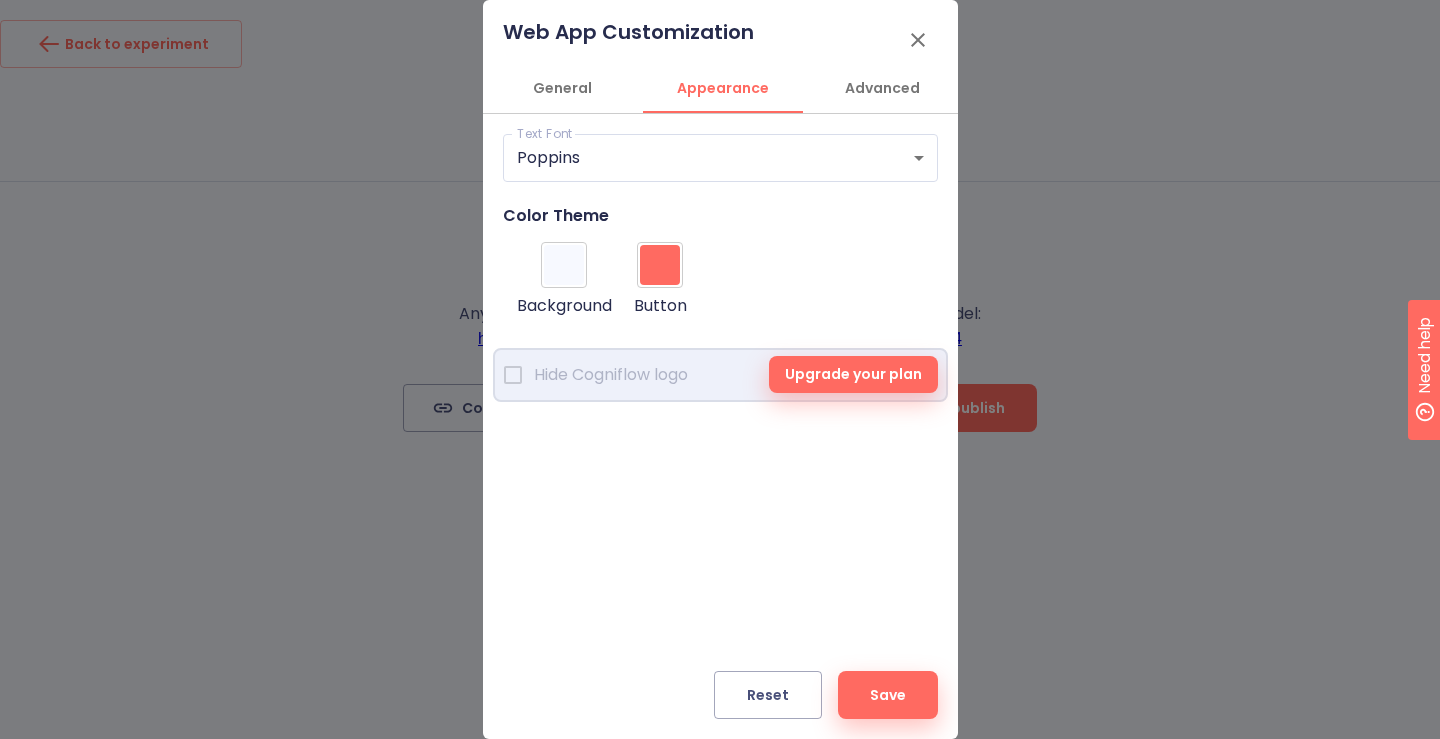 click on "Web App Customization General Appearance Advanced Title Identify objects in images Title e.g. My App Subtitle Subtitle e.g. Test this model Description x Description Press [enter] key to add a new line. Button Text Button Text e.g. Submit Text Font Poppins Poppins Text Font Color Theme #f7f9ff Background #ff6a61 Button Upgrade your plan Hide Cogniflow logo Allowed Origins Specify the authorized websites to embed your widget securely. Add Webhook Url Use a webhook to notify you when an event happens in your web apps and widgets. When the event occurs, an HTTP POST request will be made to the URL. ​ Reset Save" at bounding box center [720, 369] 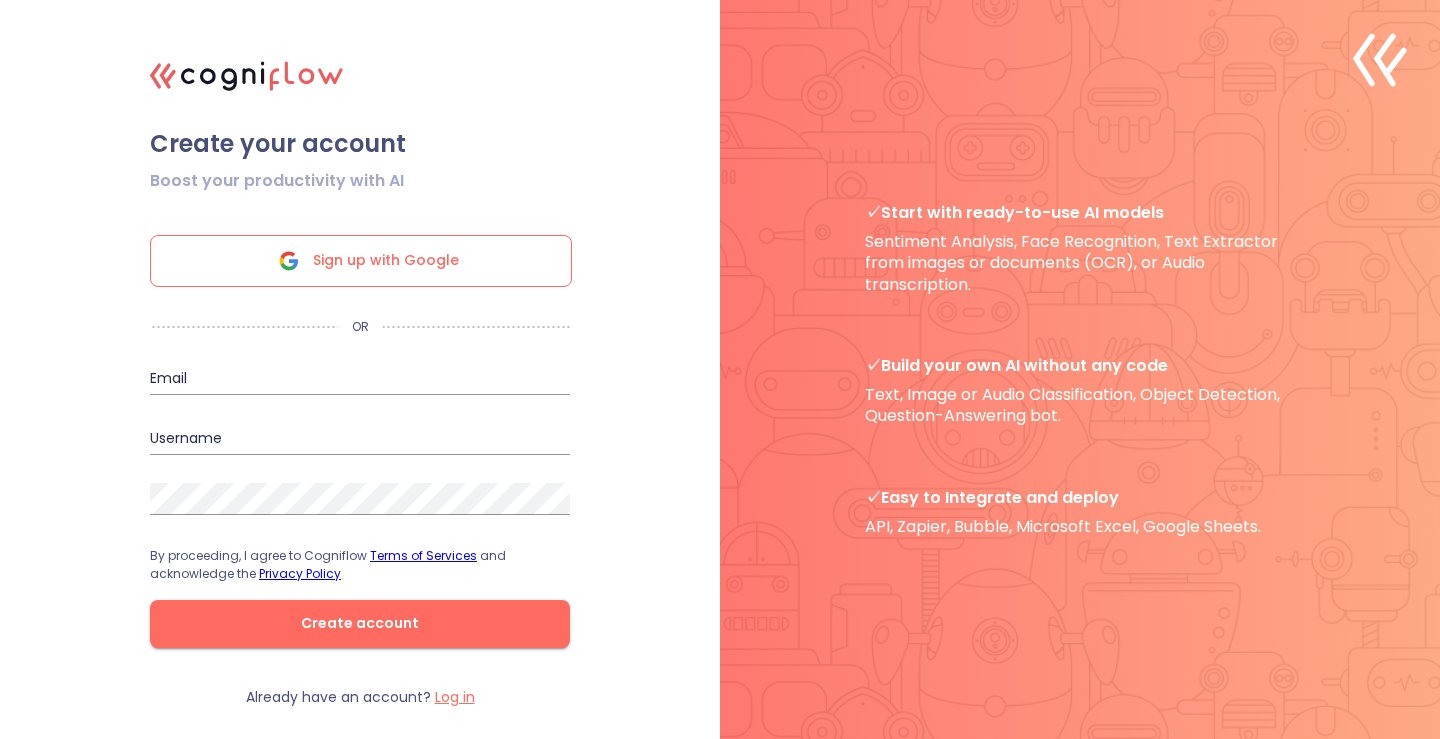 scroll, scrollTop: 0, scrollLeft: 0, axis: both 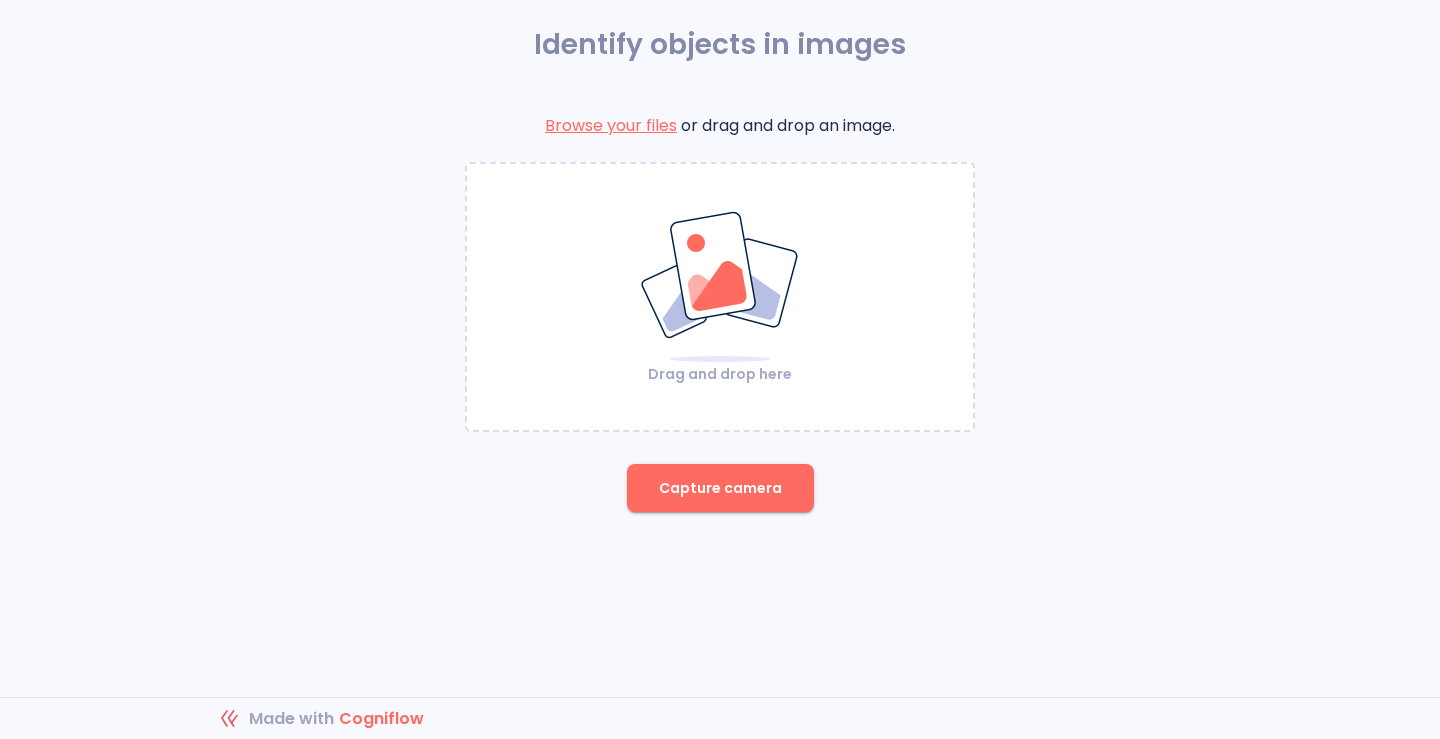click on "Browse your files" at bounding box center (611, 125) 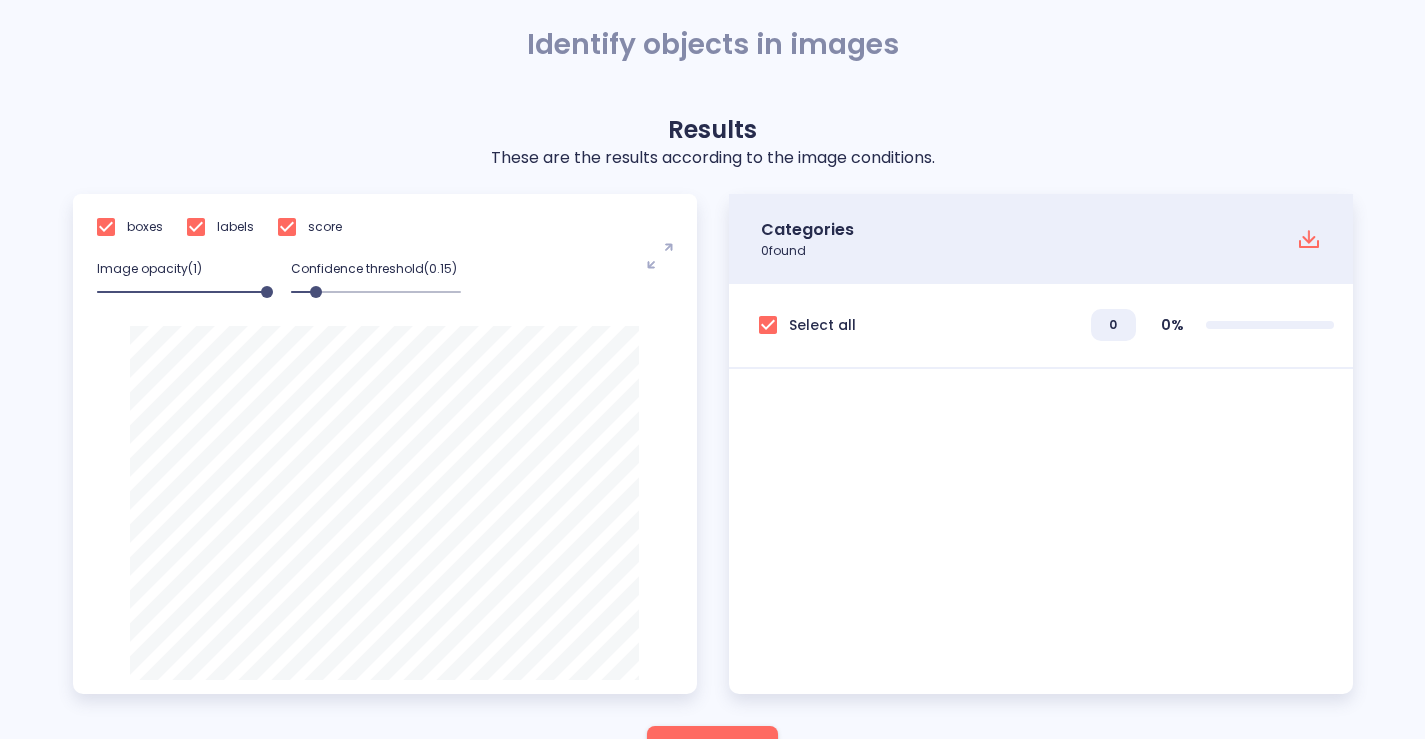 scroll, scrollTop: 168, scrollLeft: 0, axis: vertical 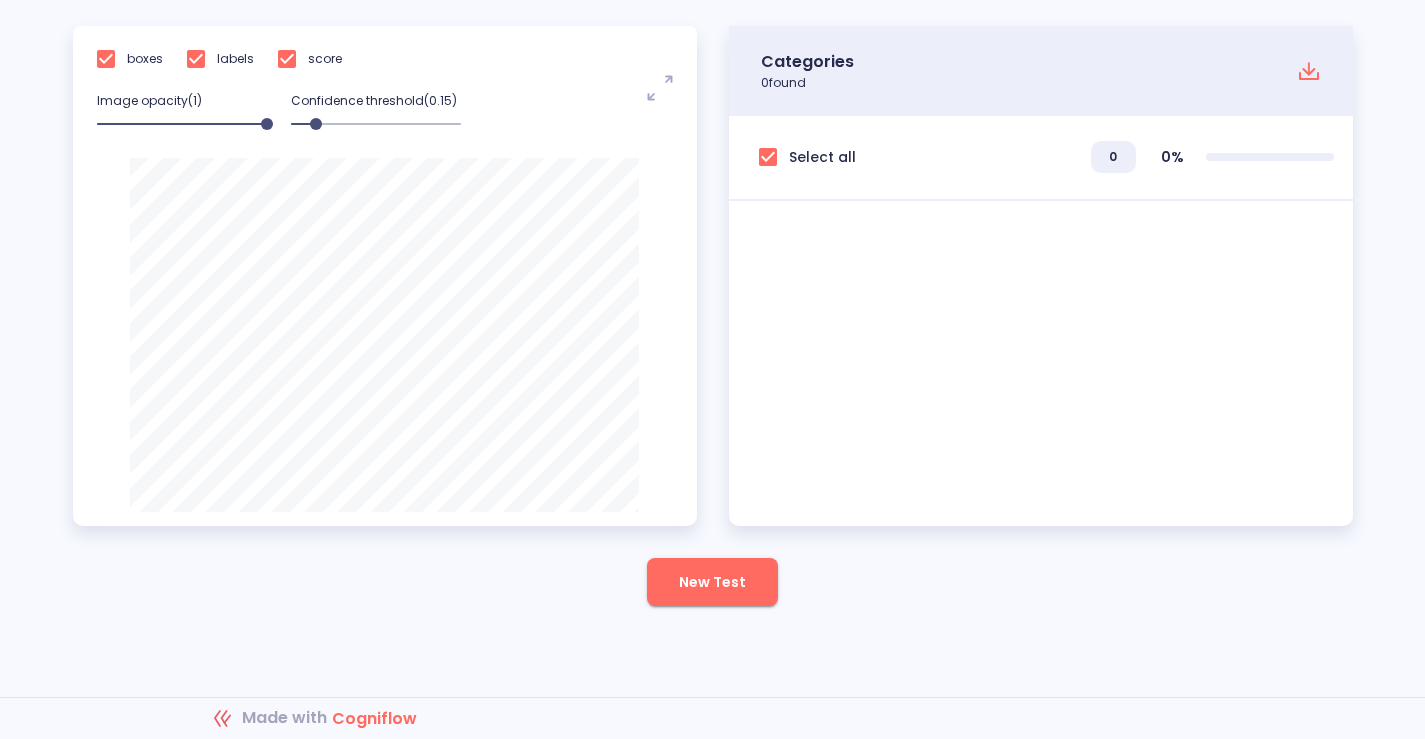 click on "Select all" at bounding box center (822, 157) 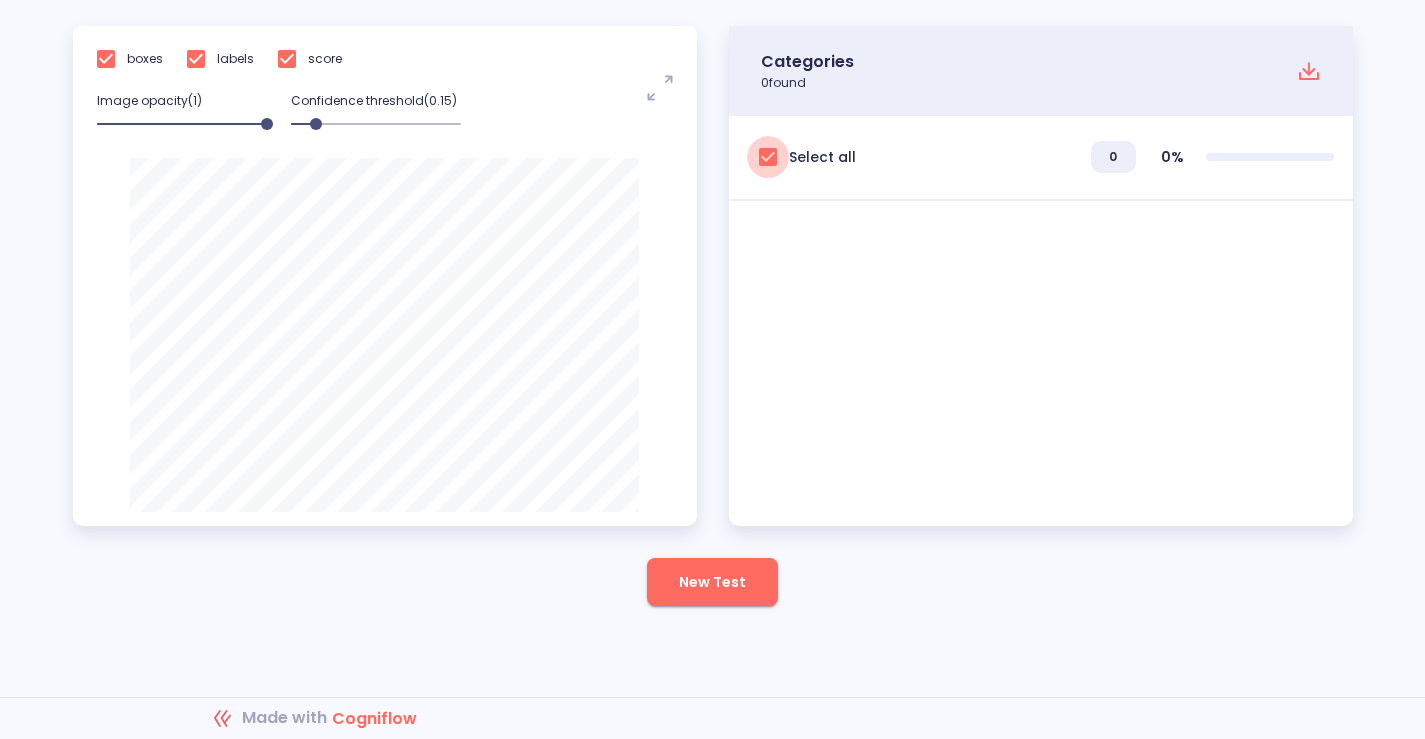 click at bounding box center (768, 157) 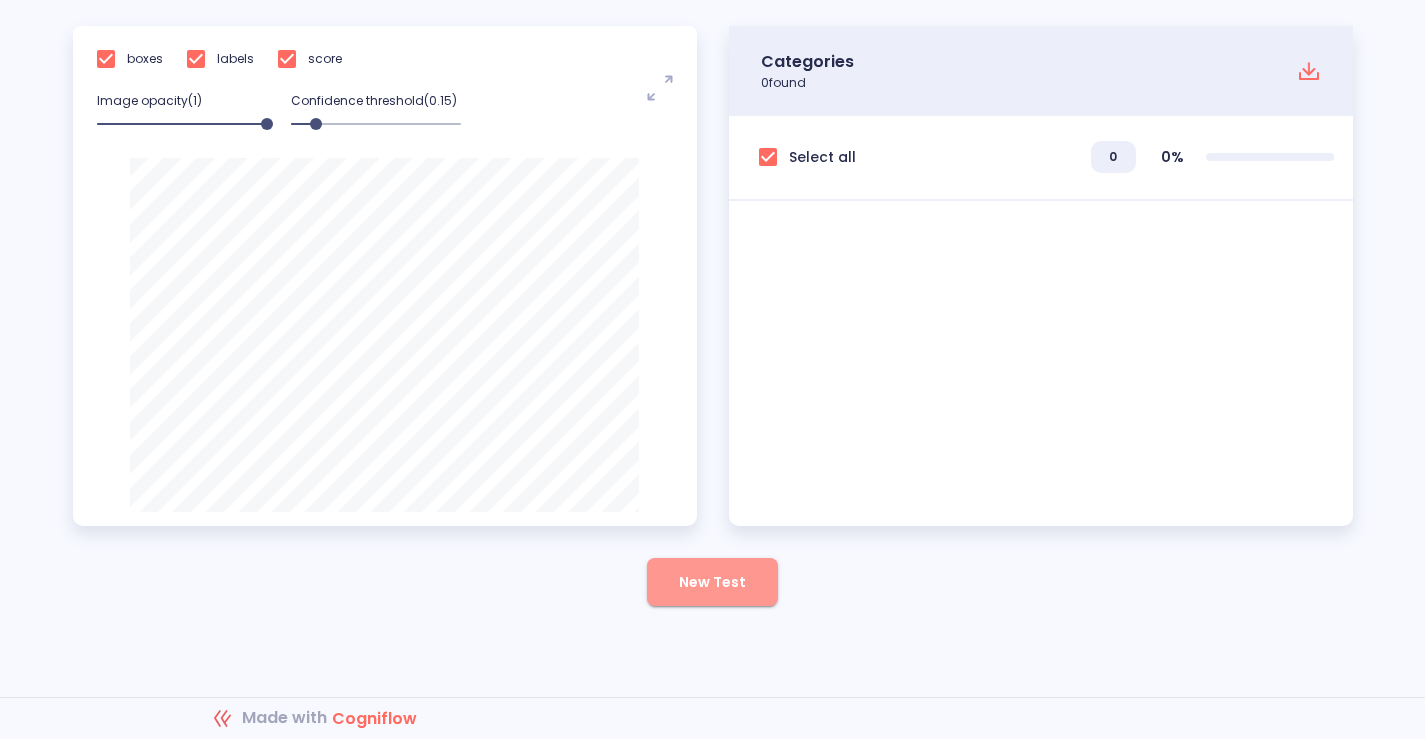 click on "New Test" at bounding box center (712, 582) 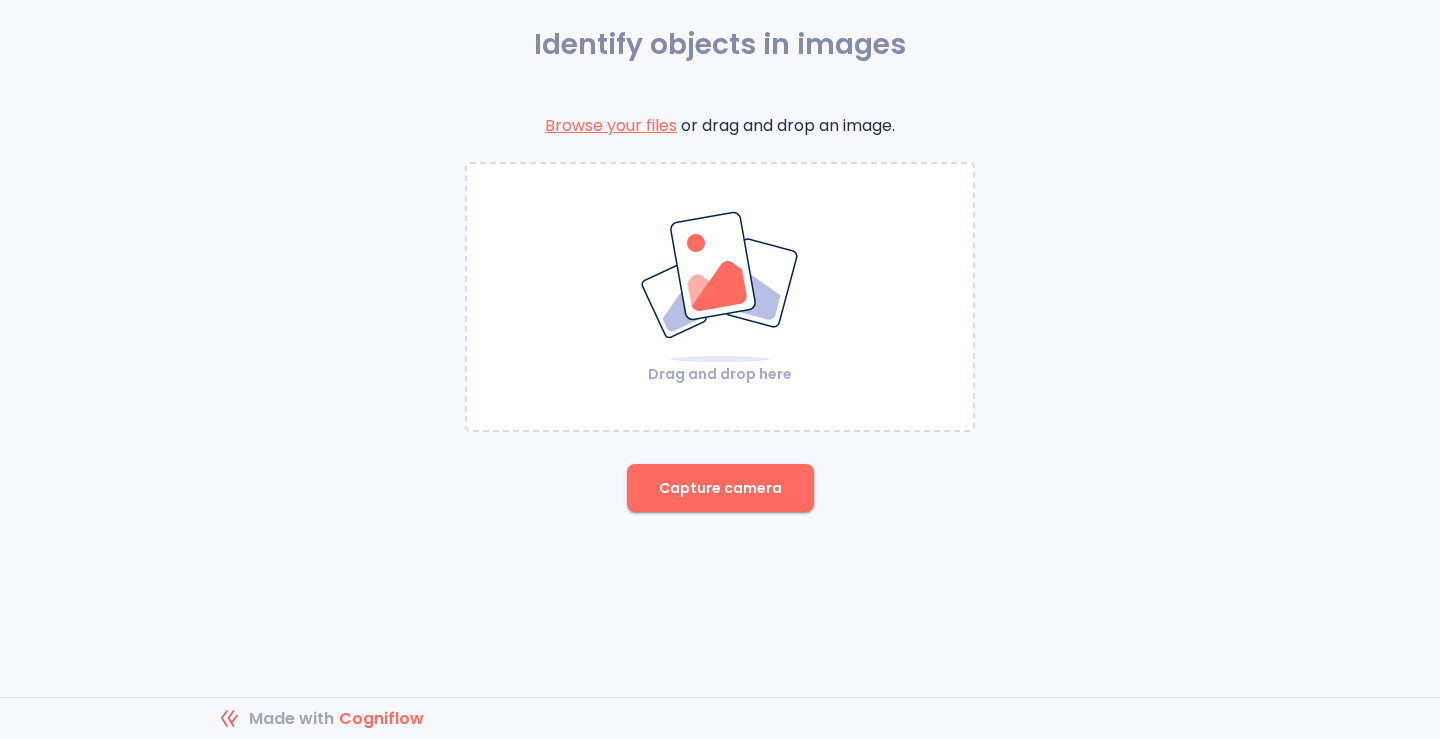 click on "Browse your files" at bounding box center (611, 125) 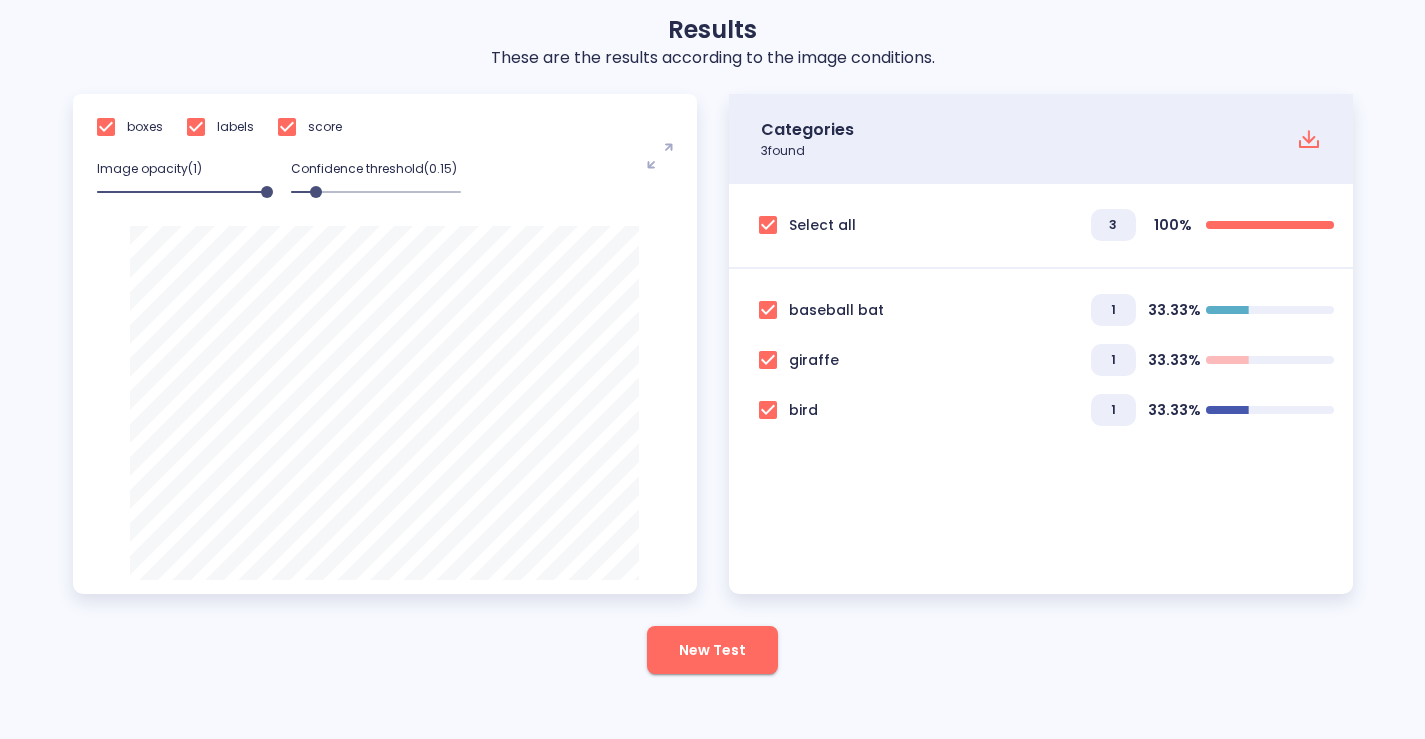 scroll, scrollTop: 168, scrollLeft: 0, axis: vertical 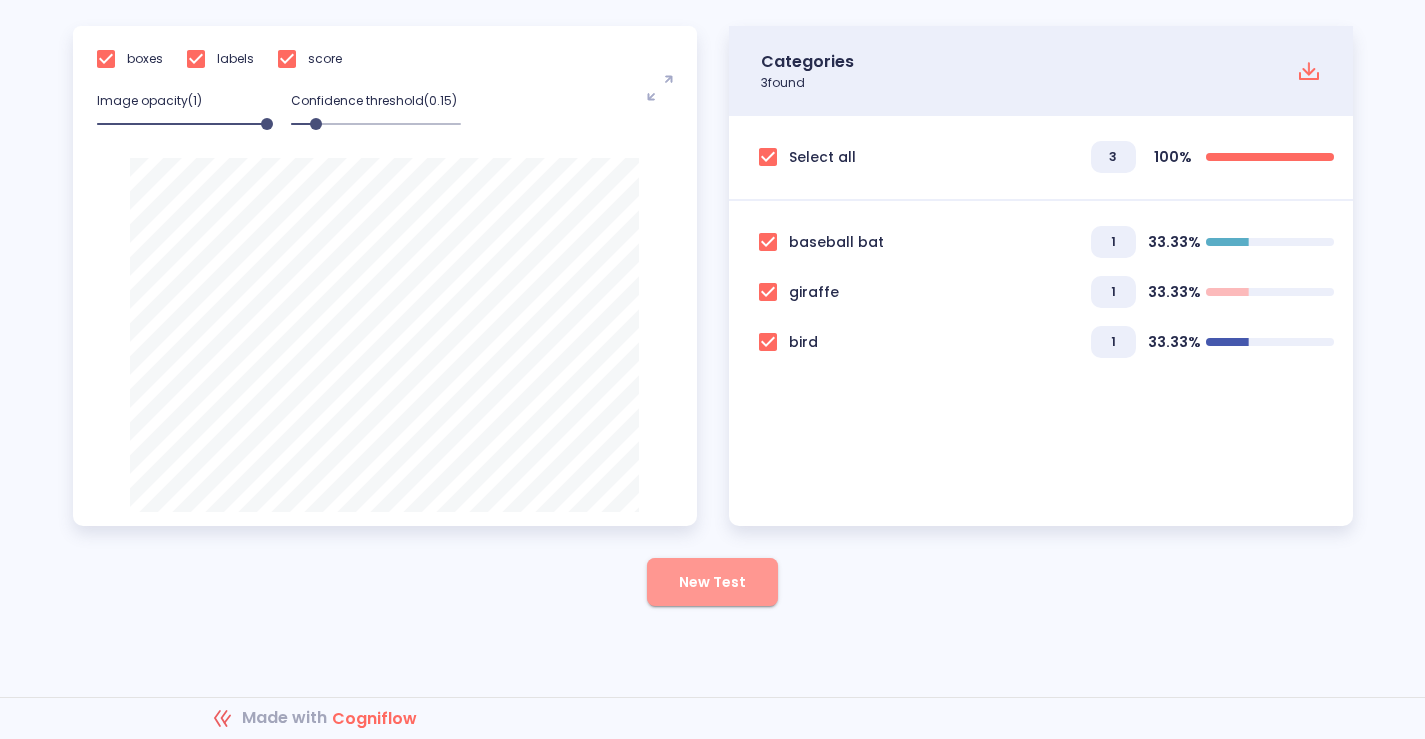 click on "New Test" at bounding box center [712, 582] 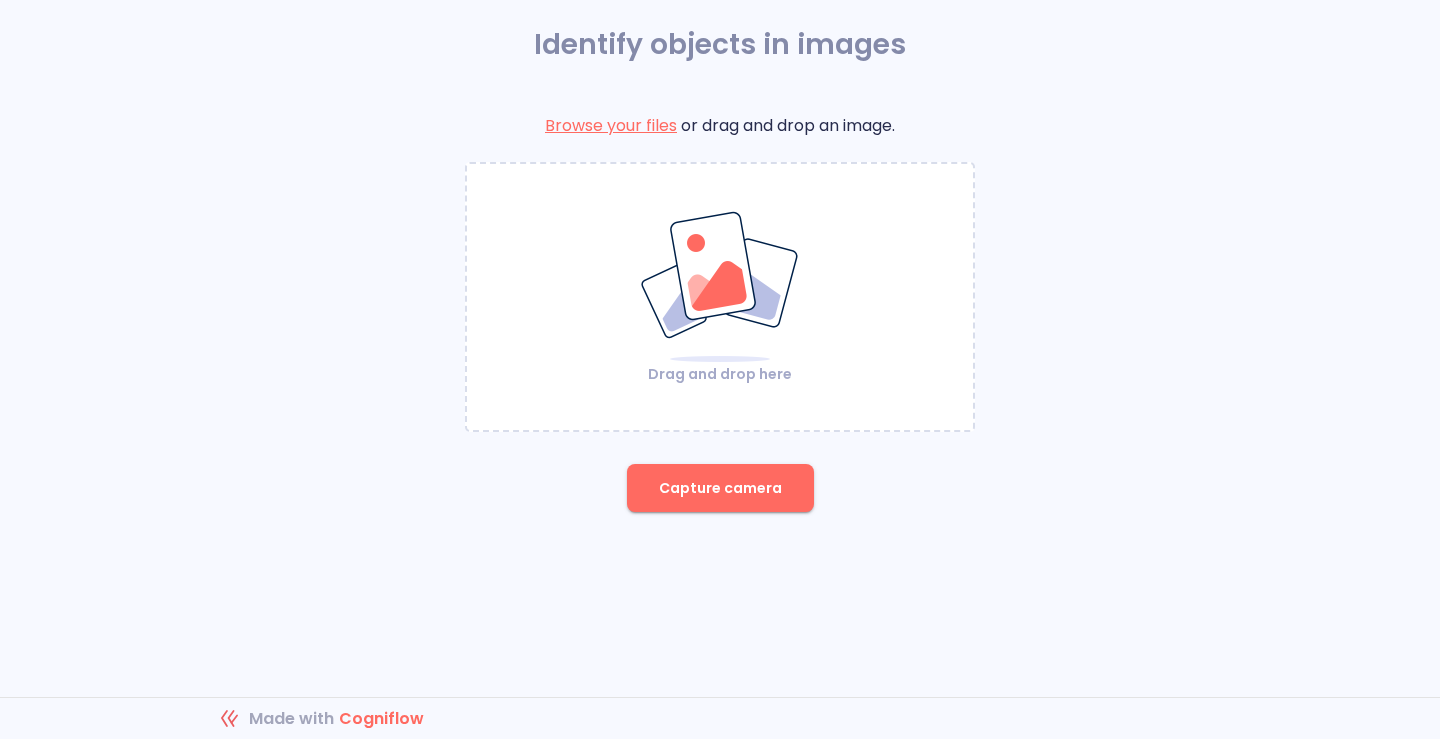 click on "Browse your files" at bounding box center [611, 125] 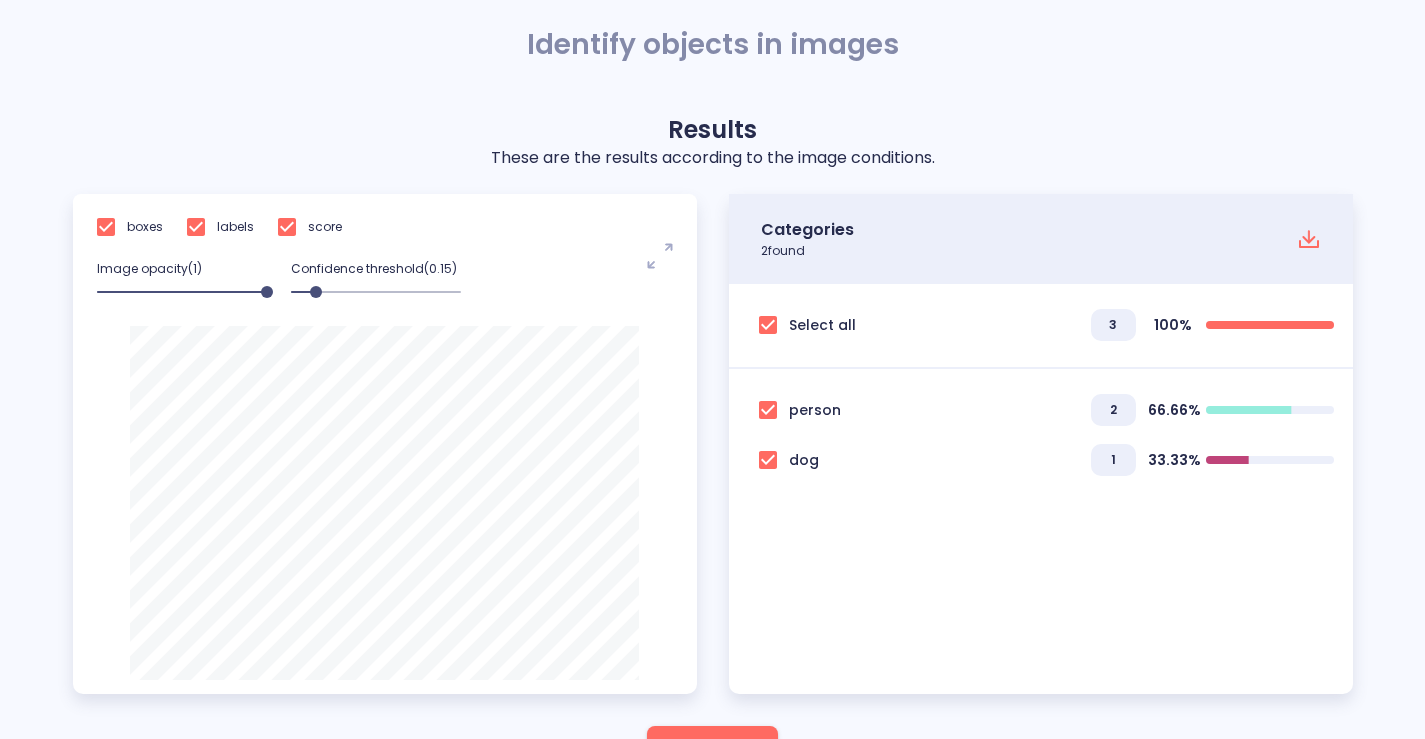 scroll, scrollTop: 168, scrollLeft: 0, axis: vertical 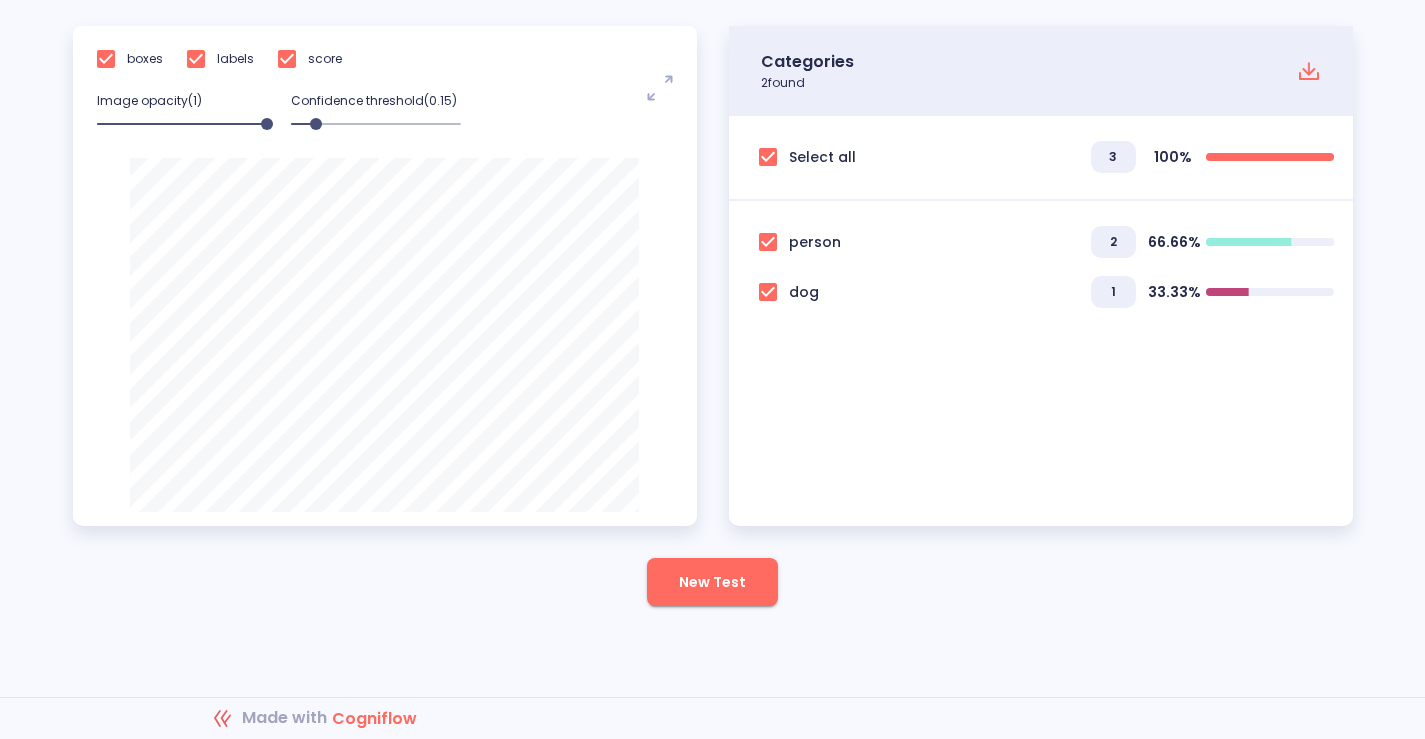 click on "New Test" at bounding box center (712, 582) 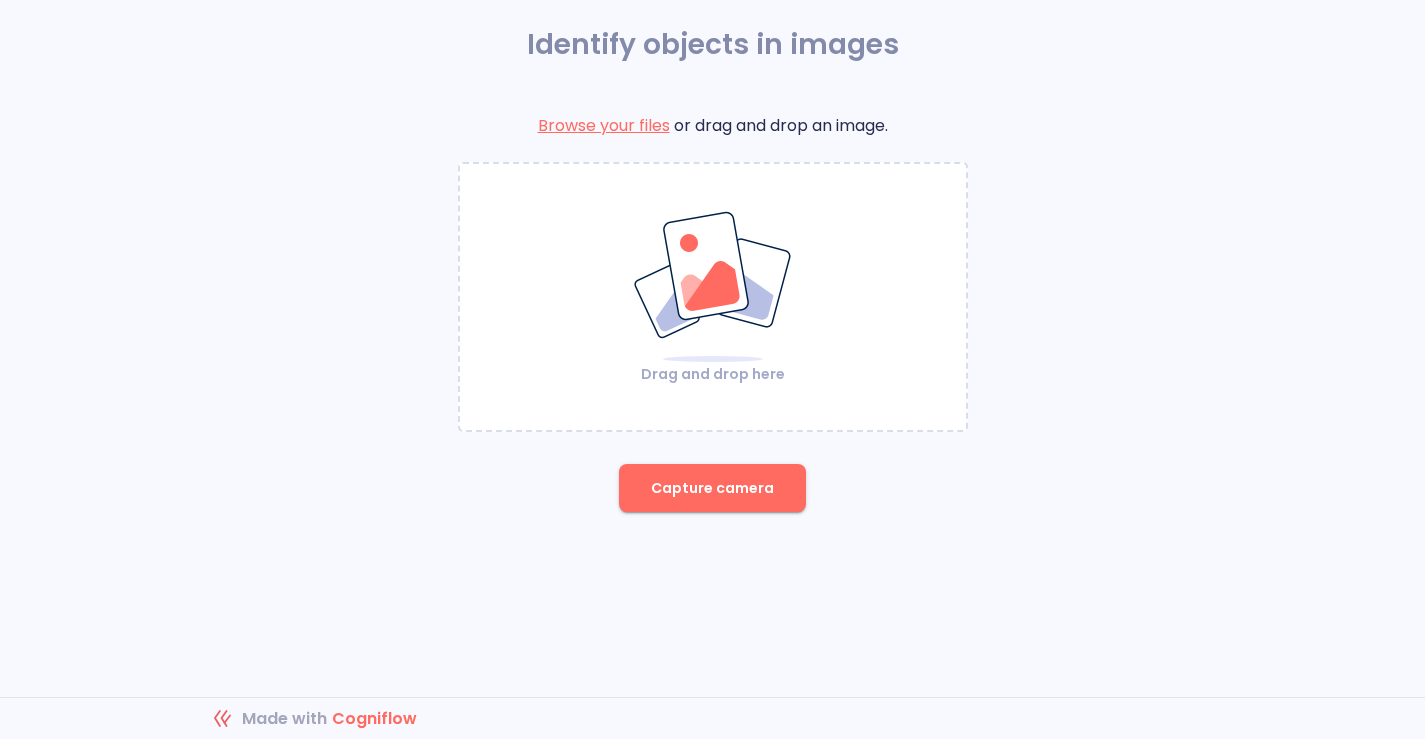 scroll, scrollTop: 0, scrollLeft: 0, axis: both 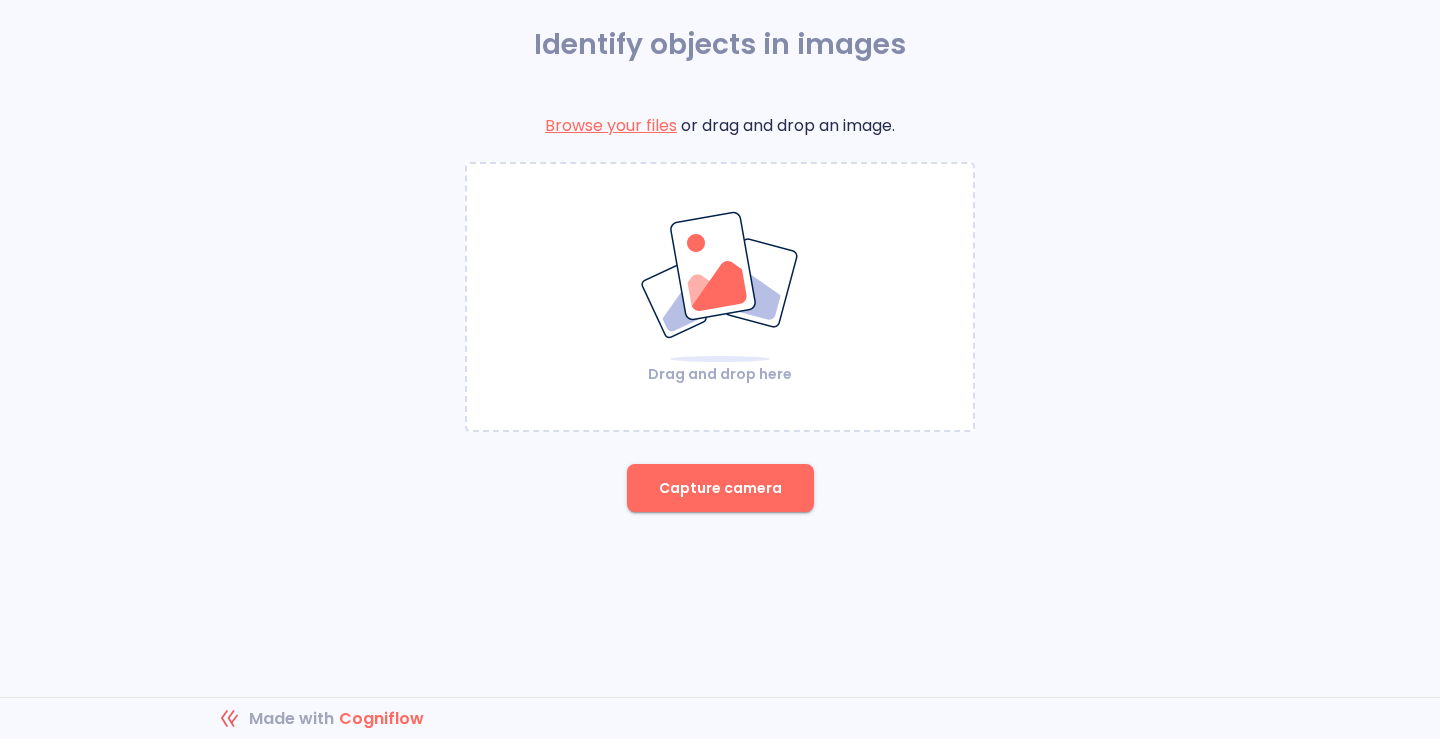 click on "Browse your files" at bounding box center (611, 125) 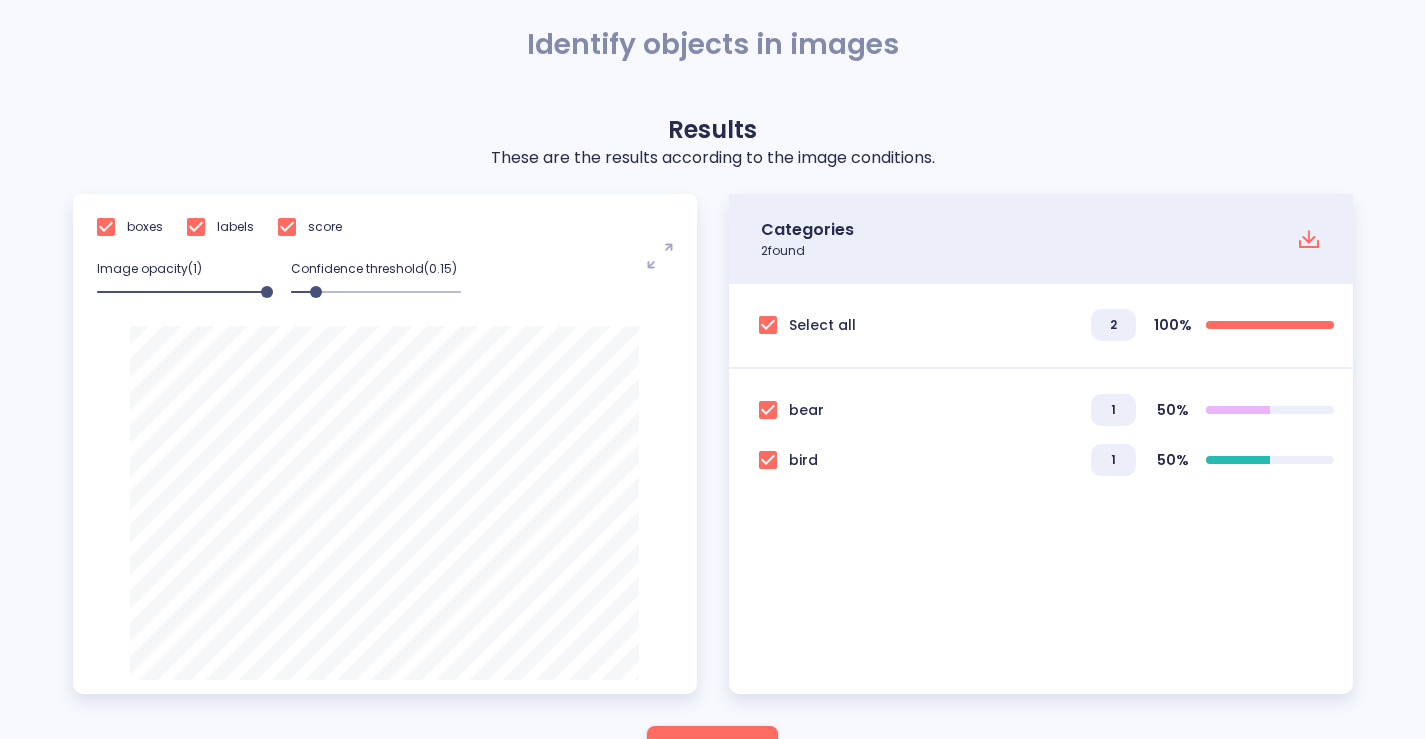 click at bounding box center (768, 325) 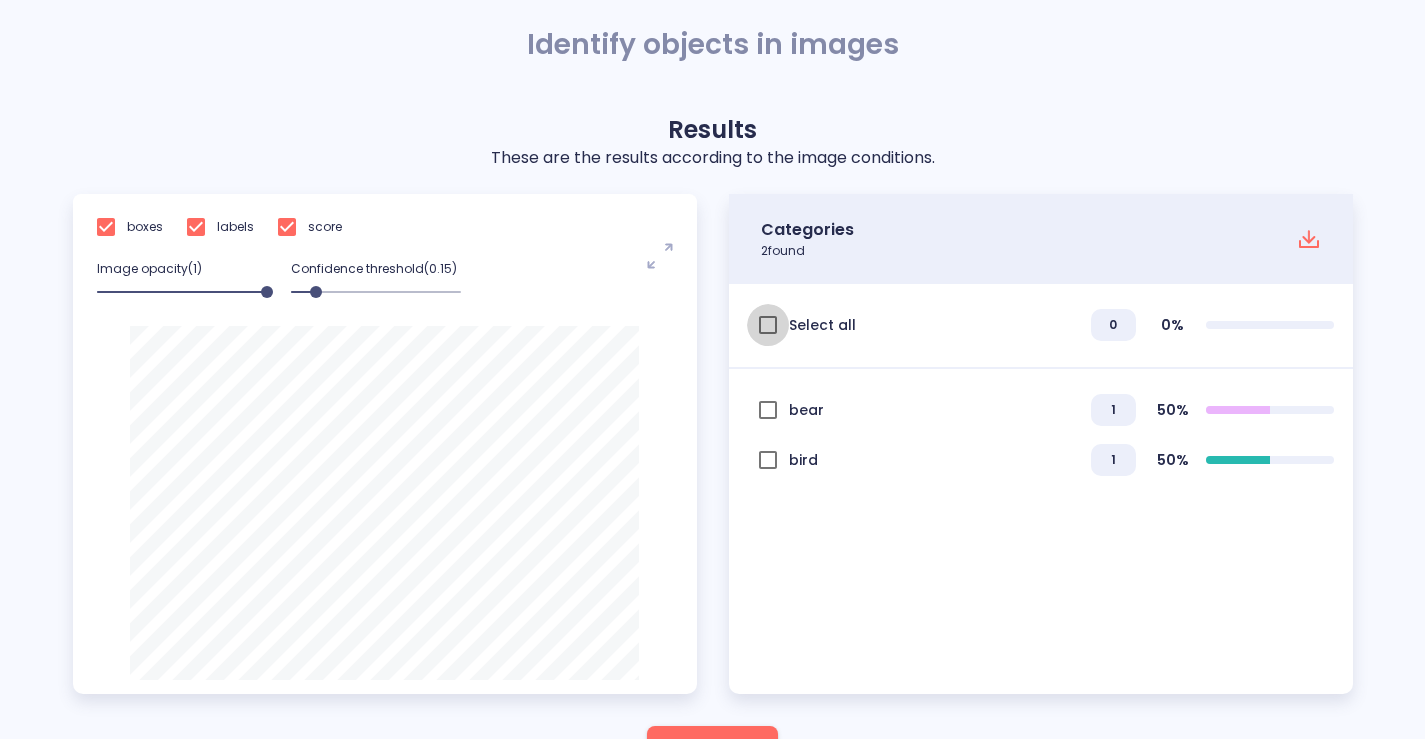 click at bounding box center (768, 325) 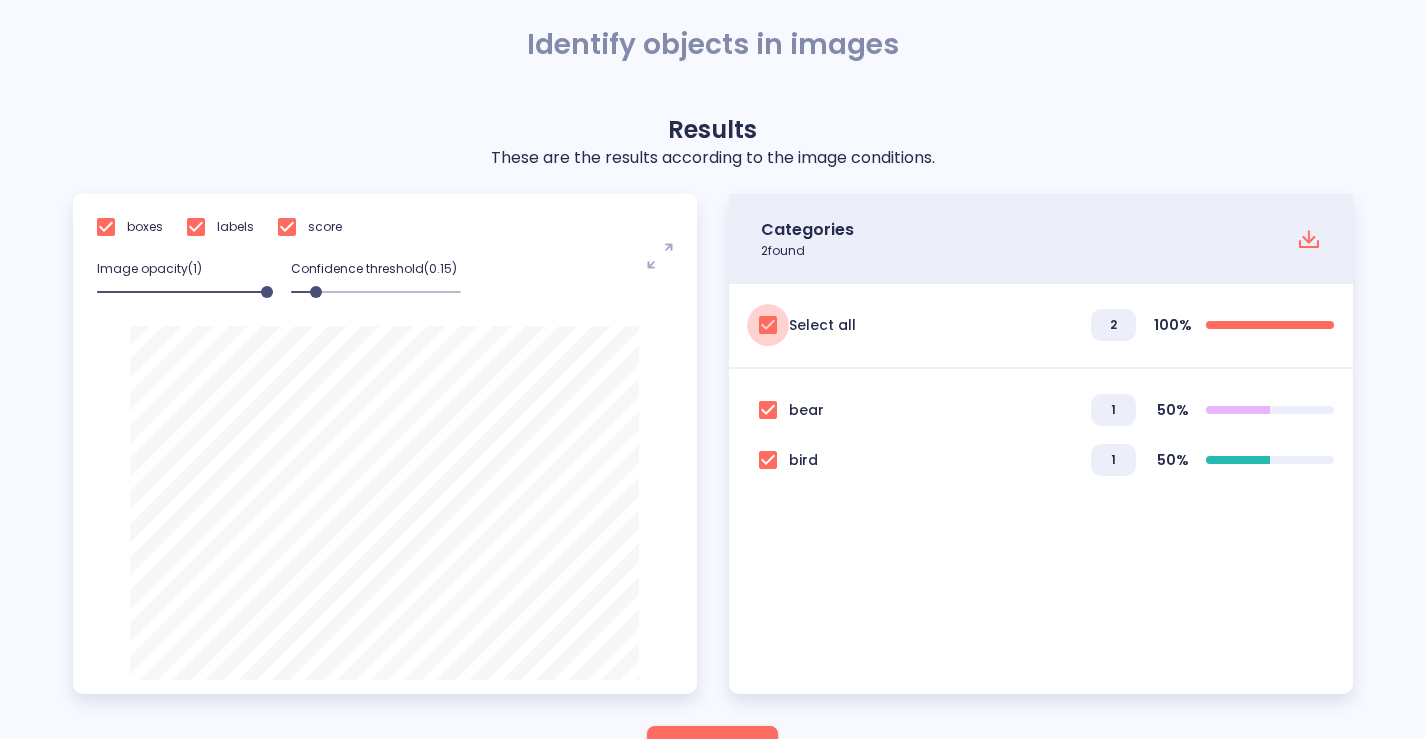 click at bounding box center (768, 325) 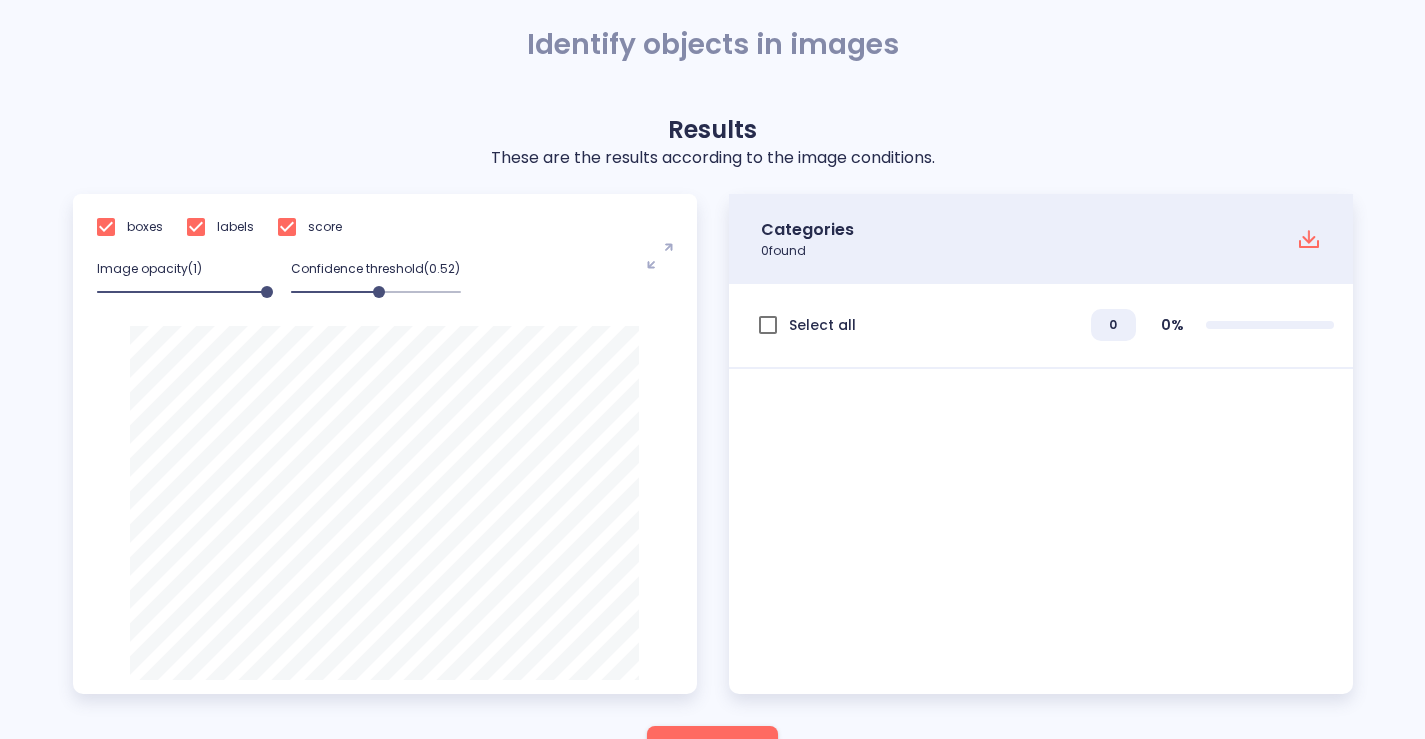 drag, startPoint x: 313, startPoint y: 289, endPoint x: 380, endPoint y: 288, distance: 67.00746 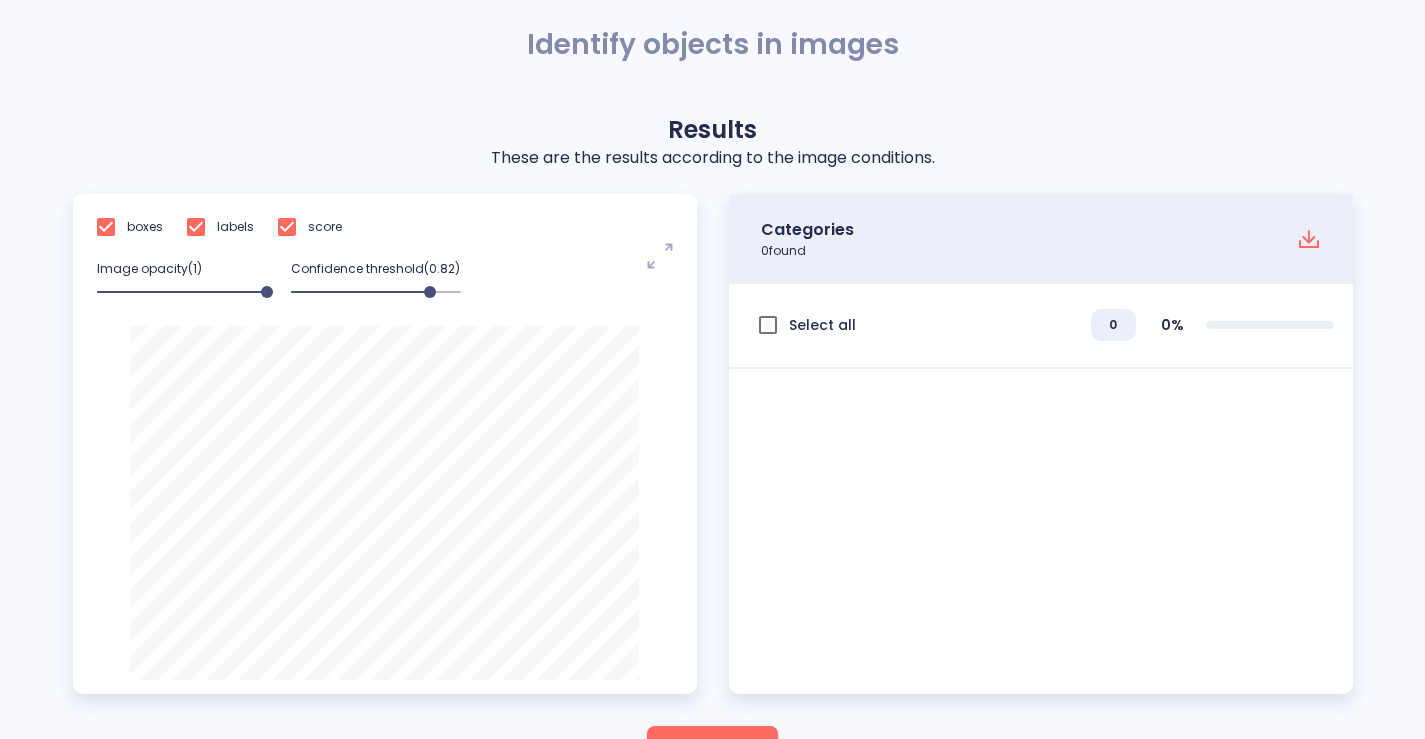drag, startPoint x: 405, startPoint y: 289, endPoint x: 431, endPoint y: 290, distance: 26.019224 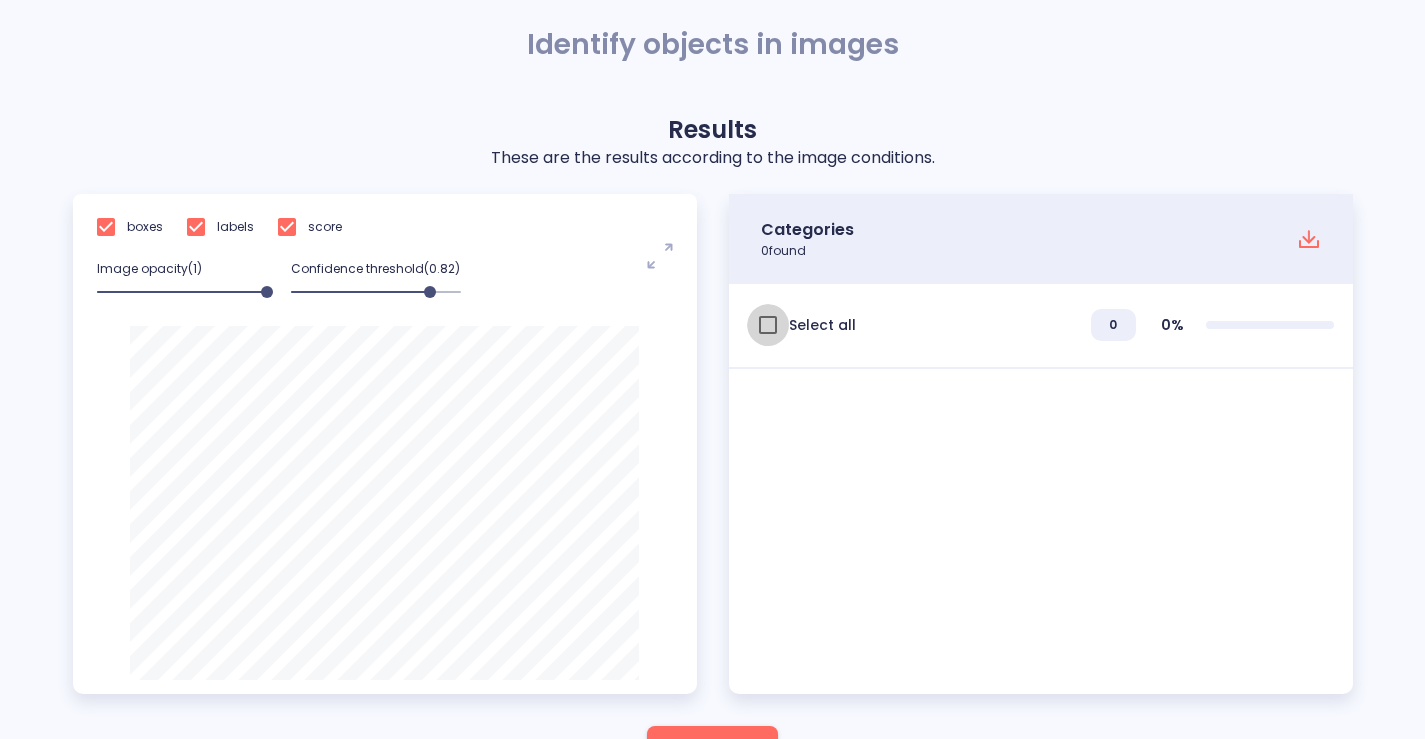 click at bounding box center [768, 325] 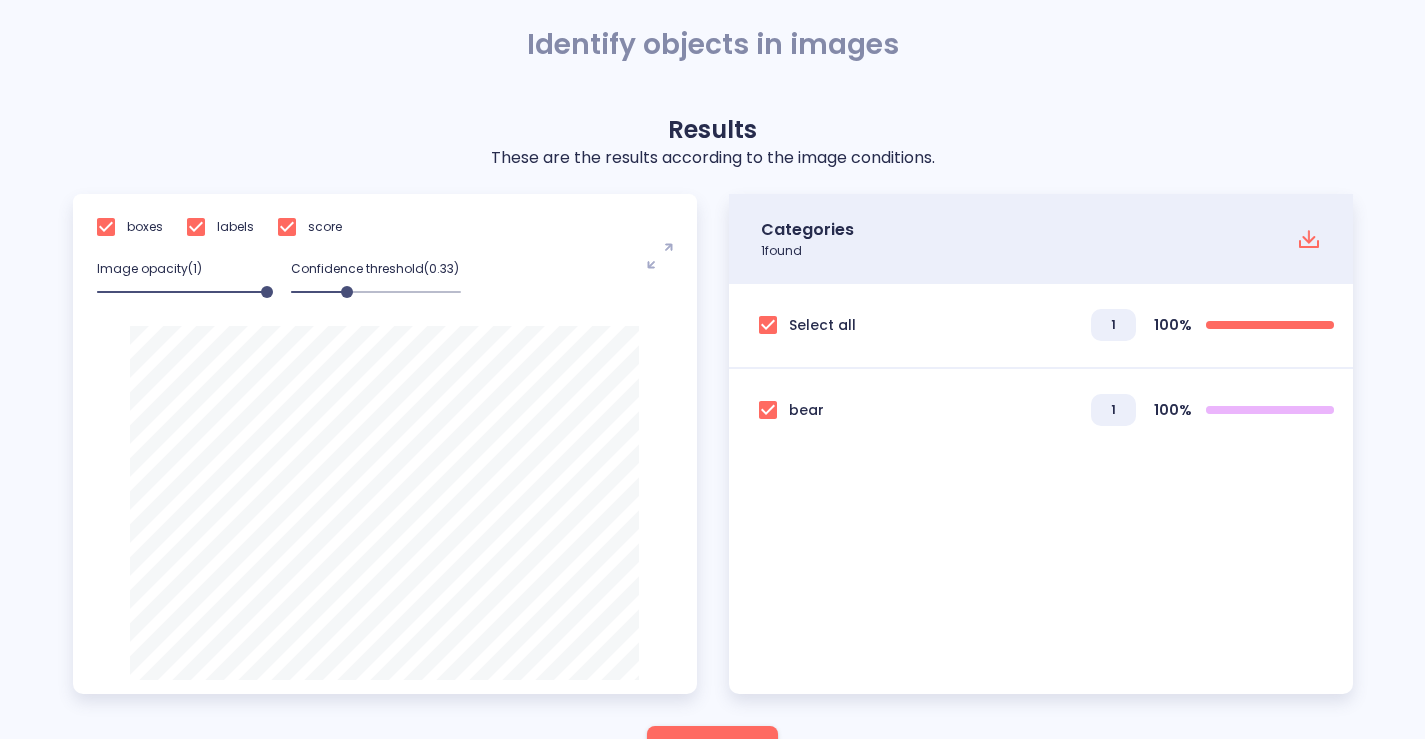 drag, startPoint x: 423, startPoint y: 291, endPoint x: 347, endPoint y: 290, distance: 76.00658 